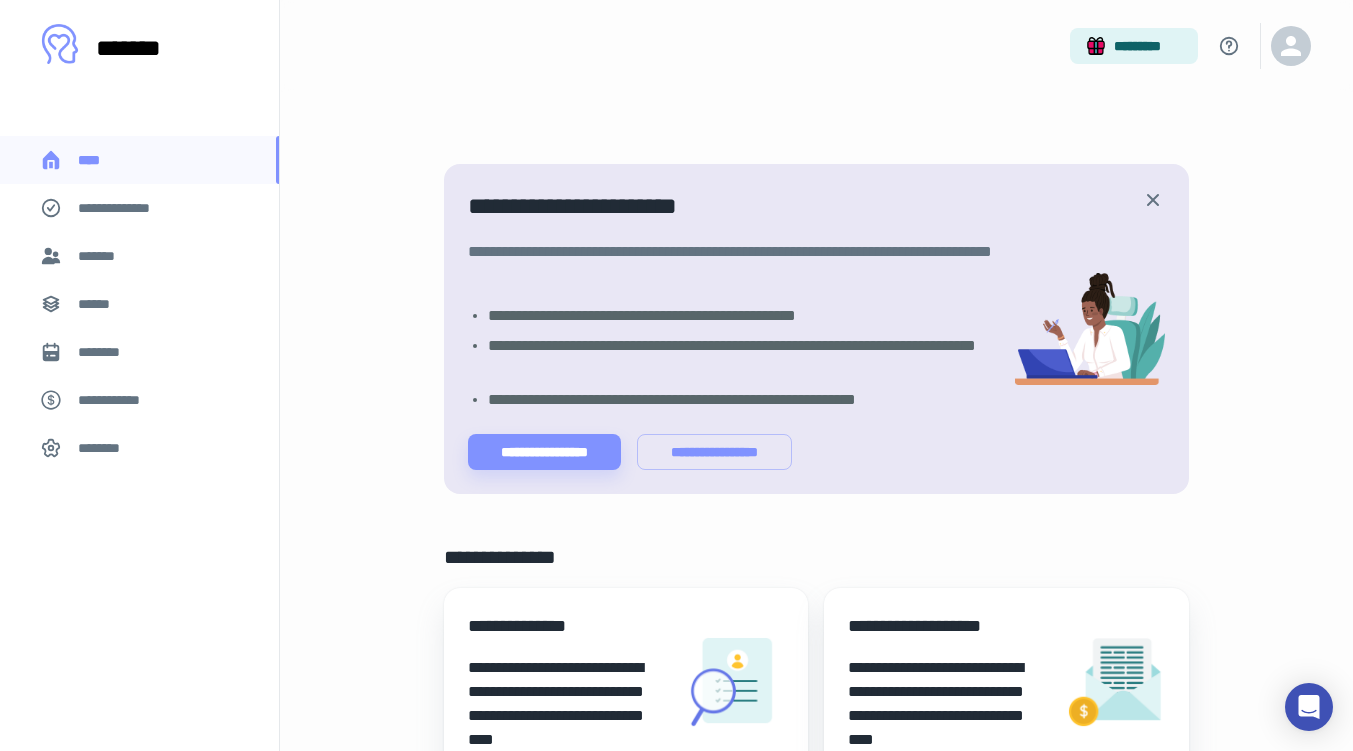 scroll, scrollTop: 0, scrollLeft: 0, axis: both 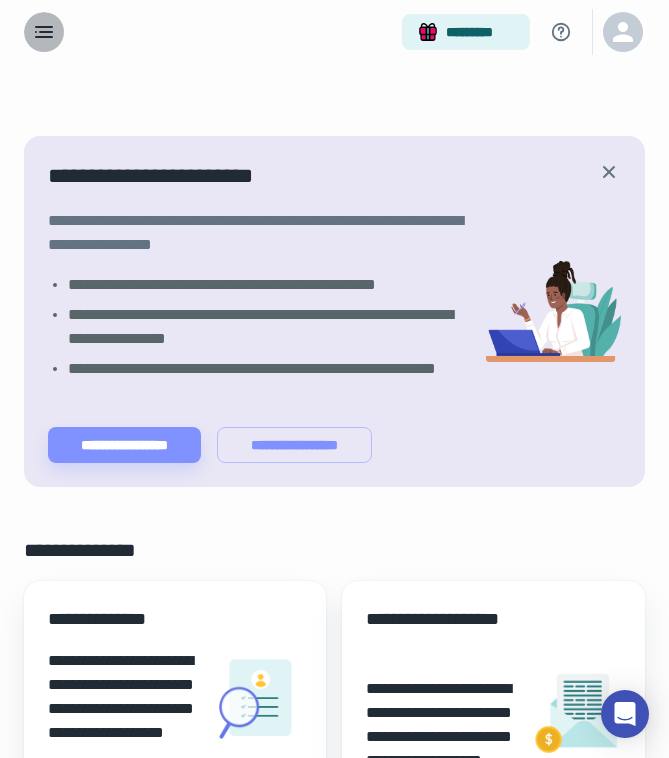 click 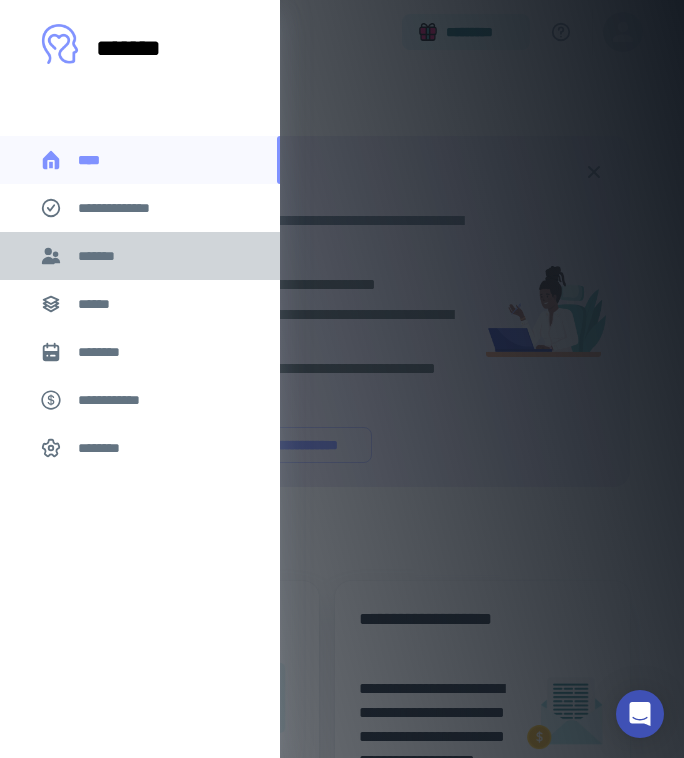 click on "*******" at bounding box center [100, 256] 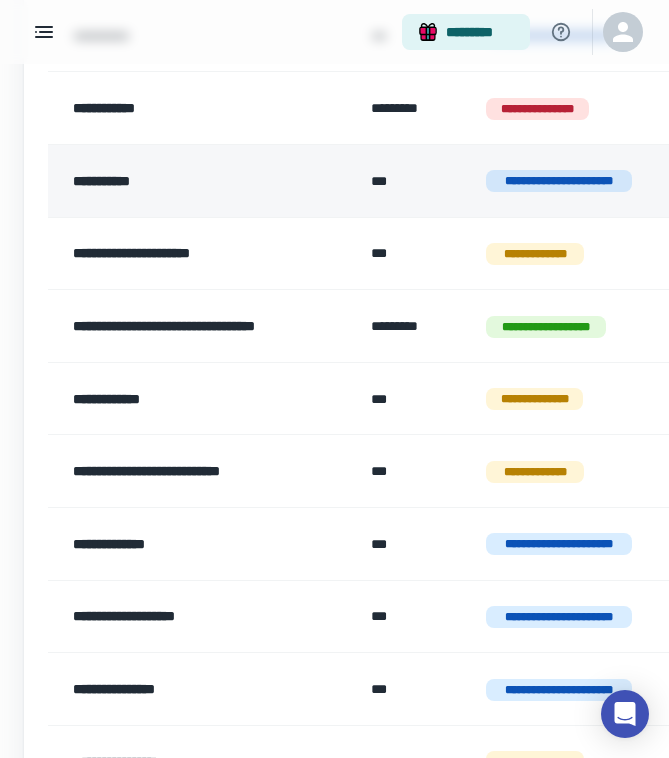 scroll, scrollTop: 1034, scrollLeft: 0, axis: vertical 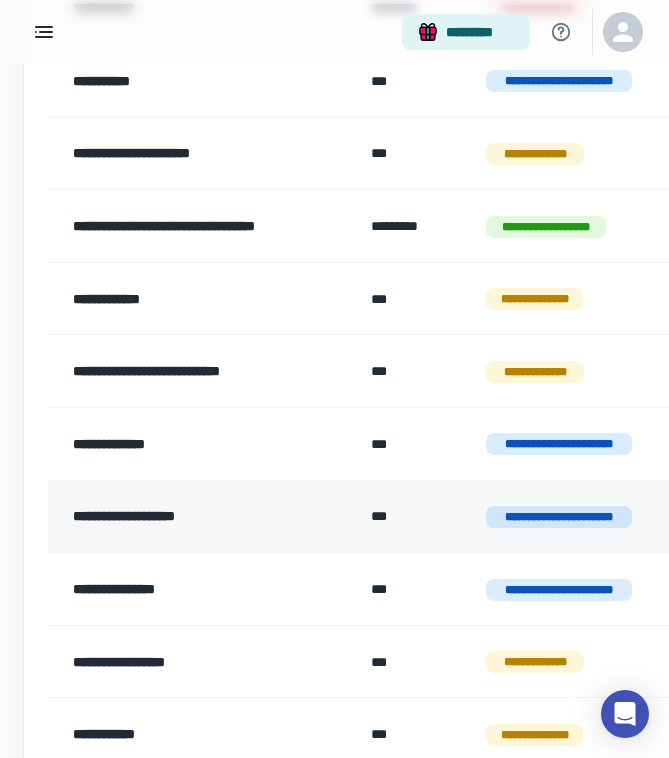 click on "**********" at bounding box center (201, 517) 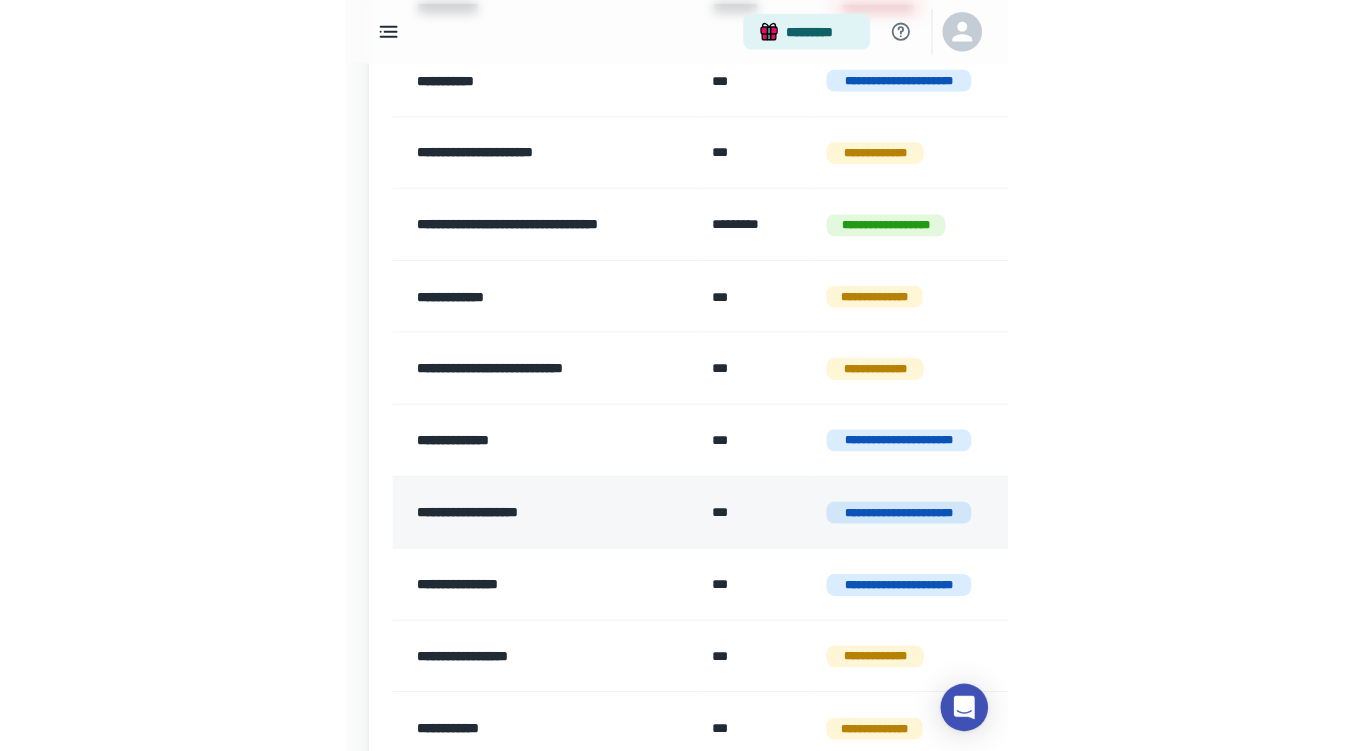 scroll, scrollTop: 0, scrollLeft: 0, axis: both 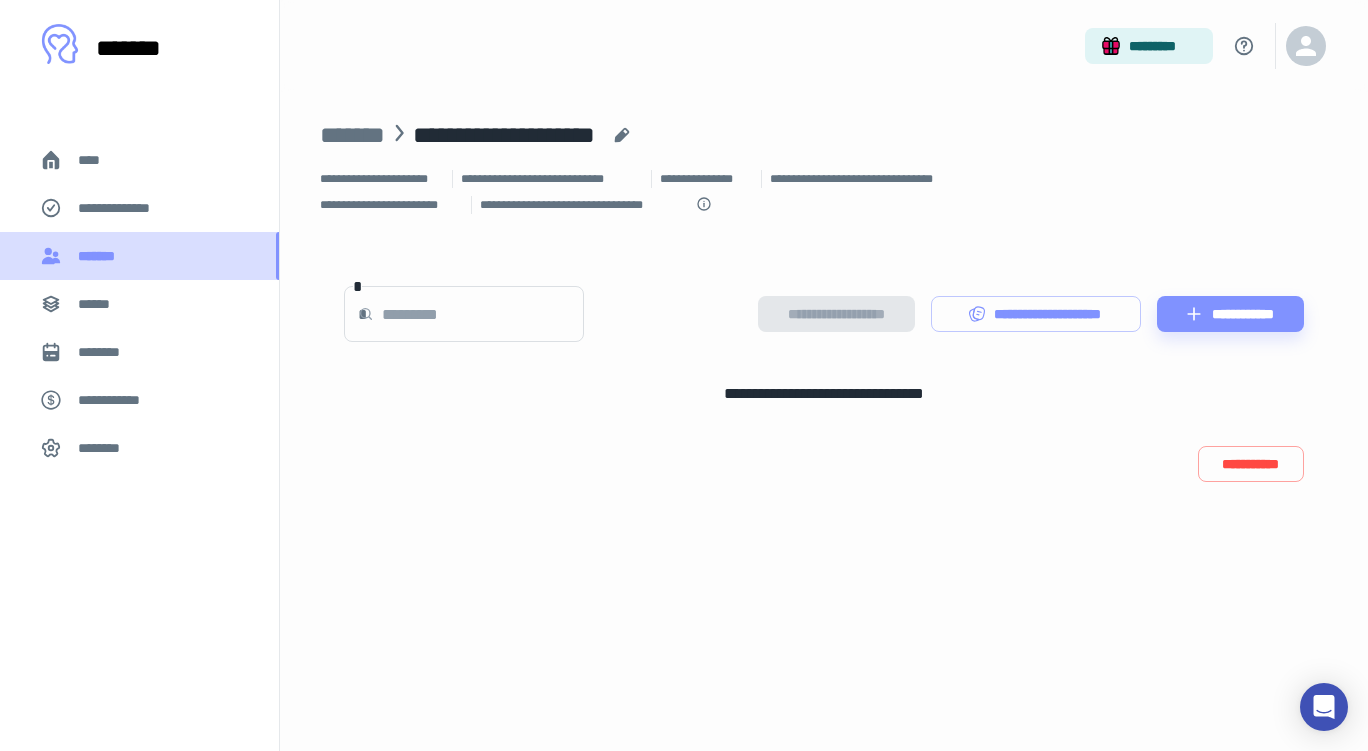 click on "*******" at bounding box center (101, 256) 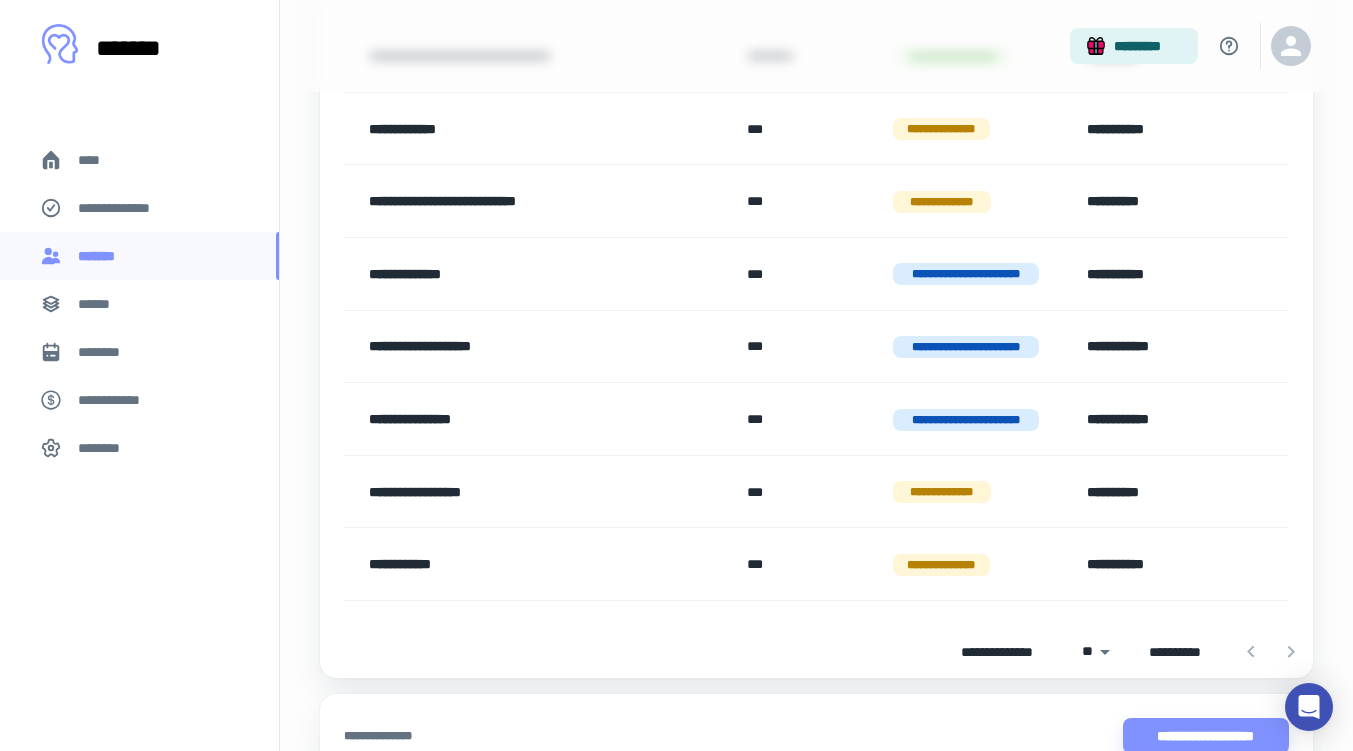 scroll, scrollTop: 1300, scrollLeft: 0, axis: vertical 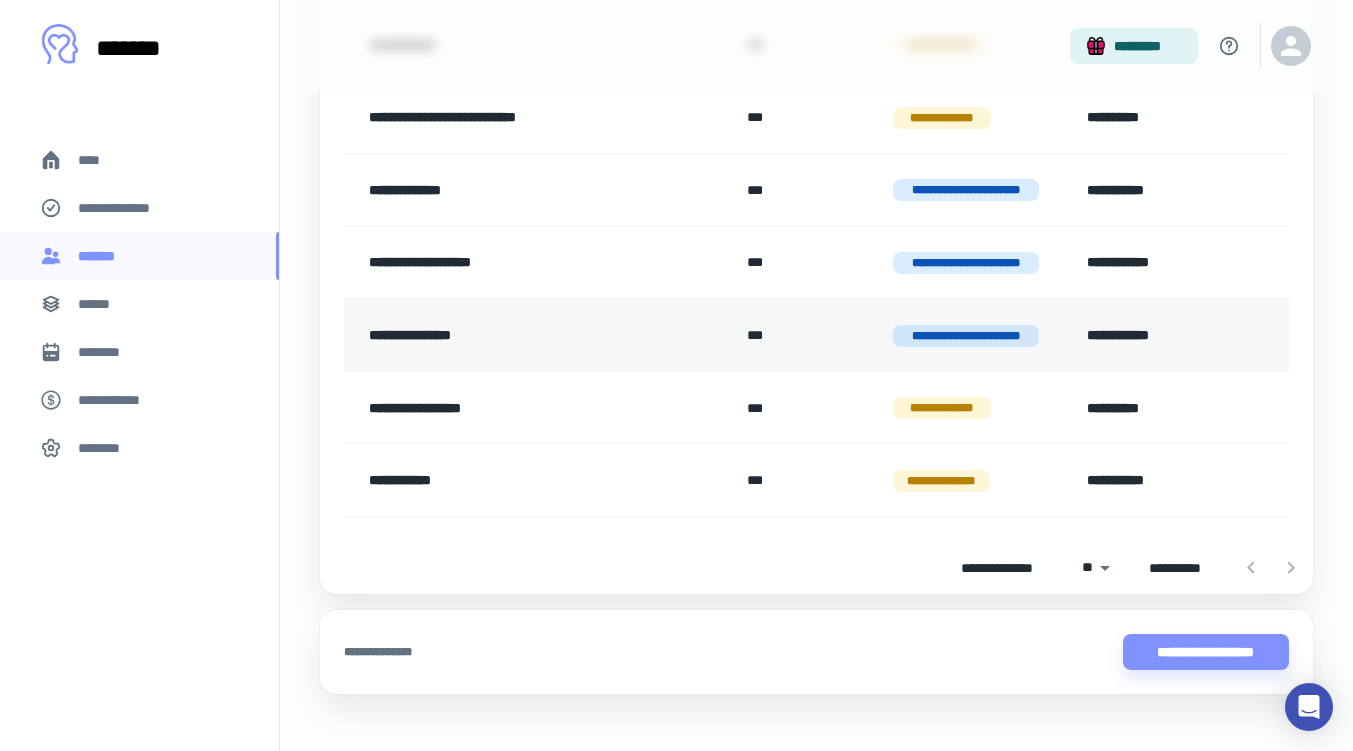 click on "**********" at bounding box center [530, 335] 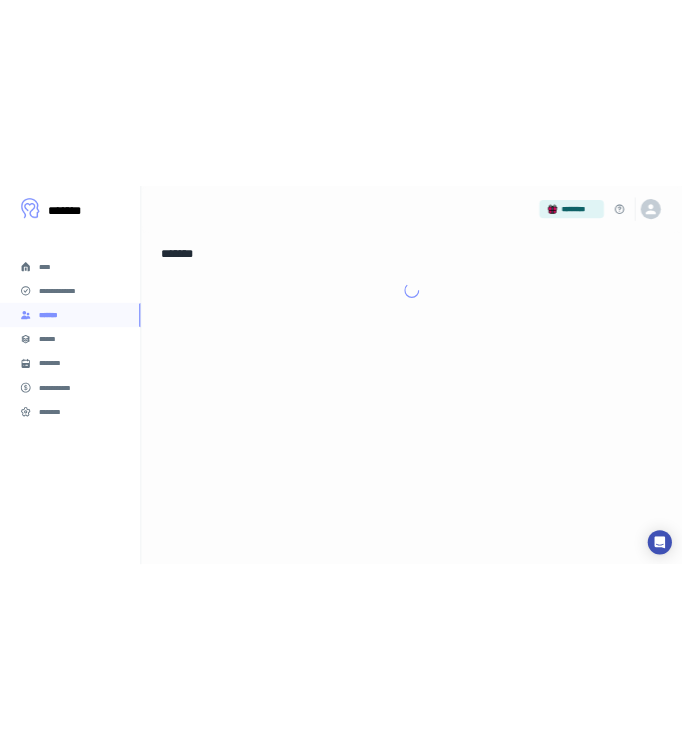 scroll, scrollTop: 0, scrollLeft: 0, axis: both 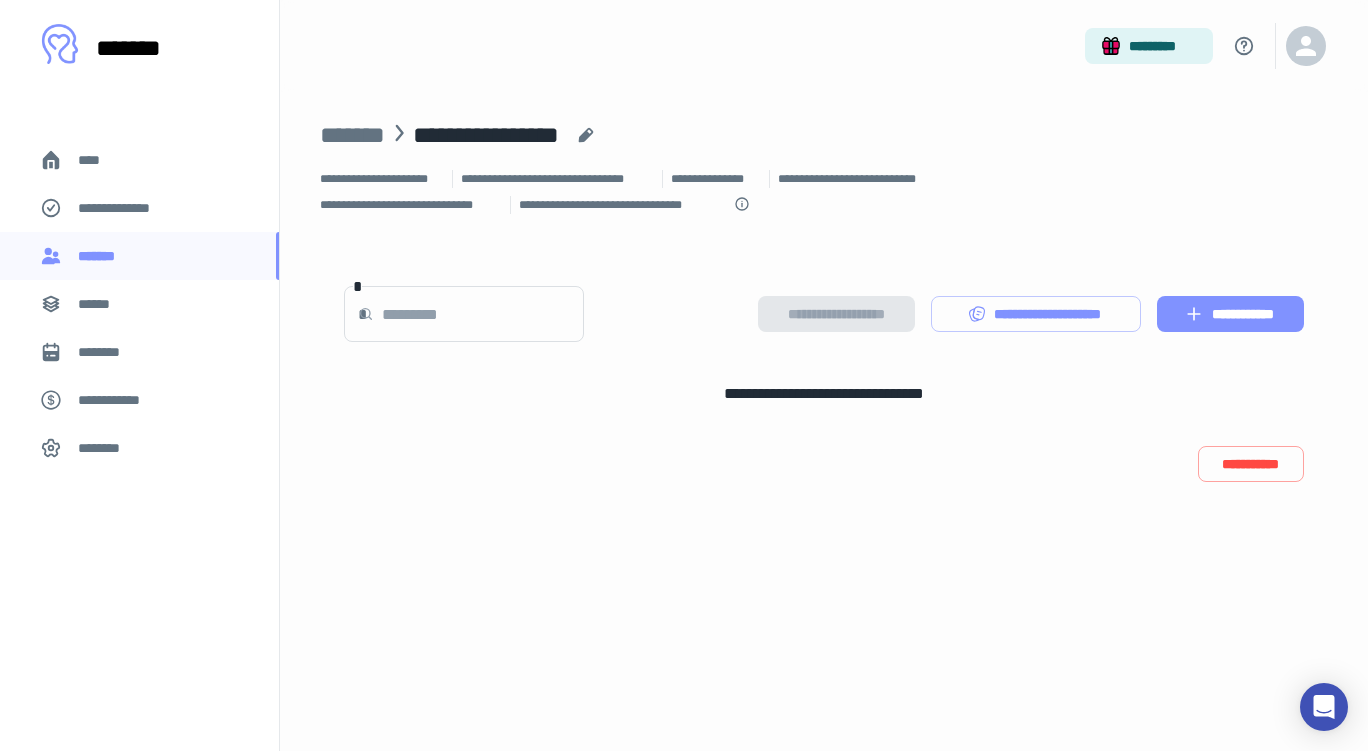 click on "**********" at bounding box center (1230, 314) 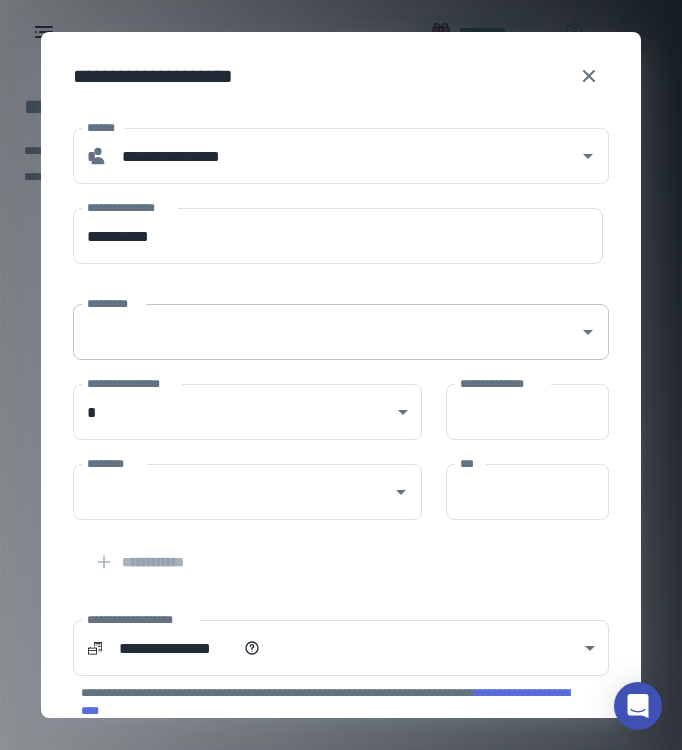 click on "*********" at bounding box center (326, 332) 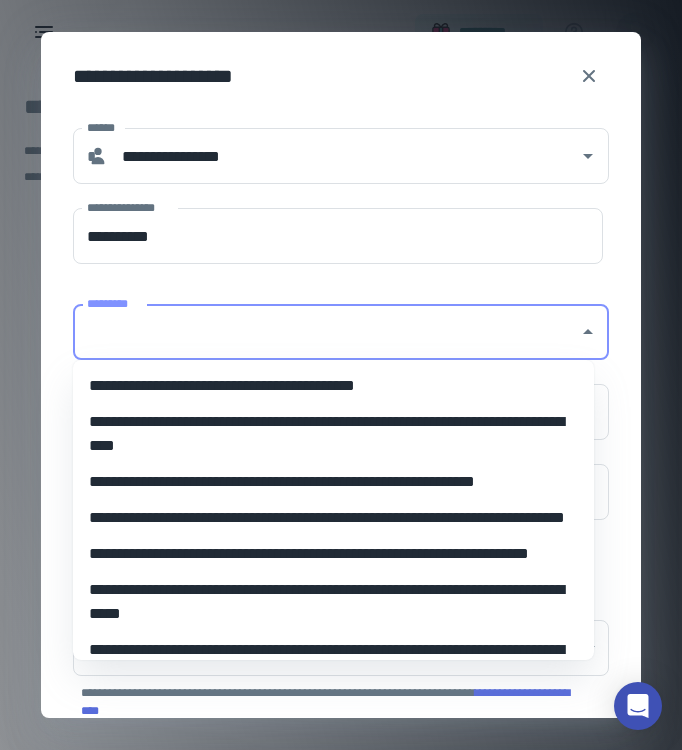click on "*********" at bounding box center (326, 332) 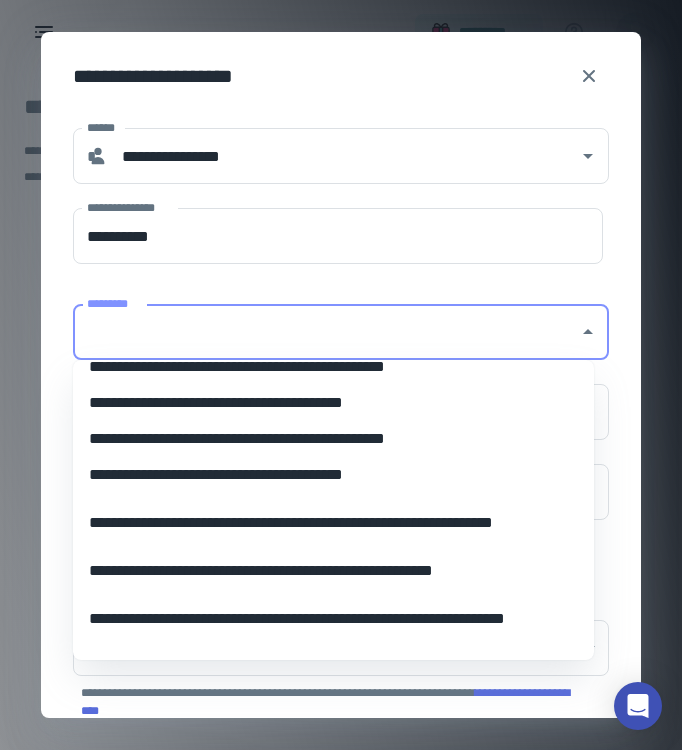 scroll, scrollTop: 5000, scrollLeft: 0, axis: vertical 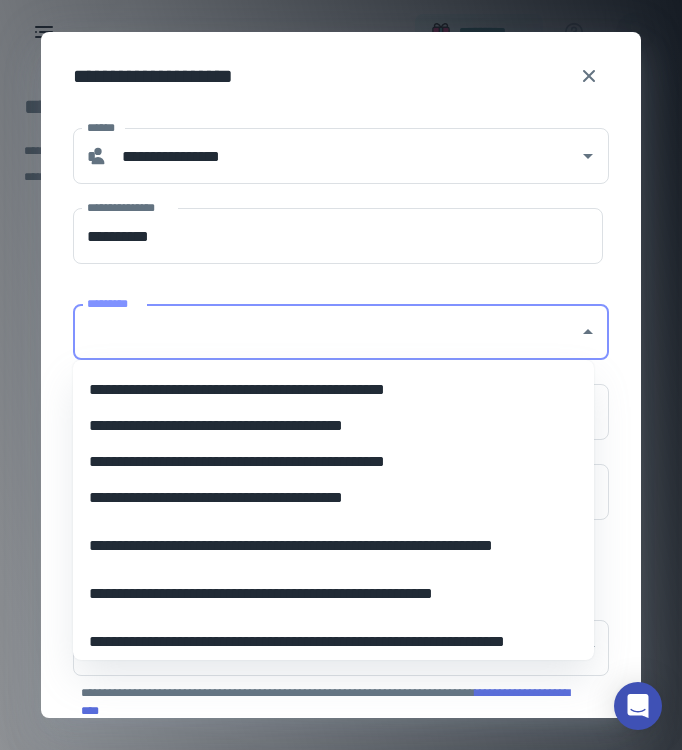 click on "**********" at bounding box center [326, 426] 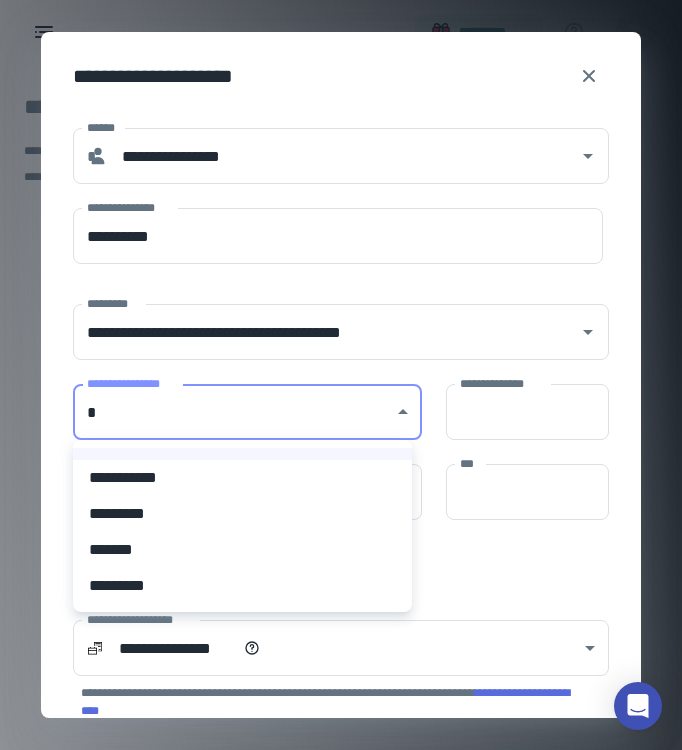 click on "**********" at bounding box center [341, 375] 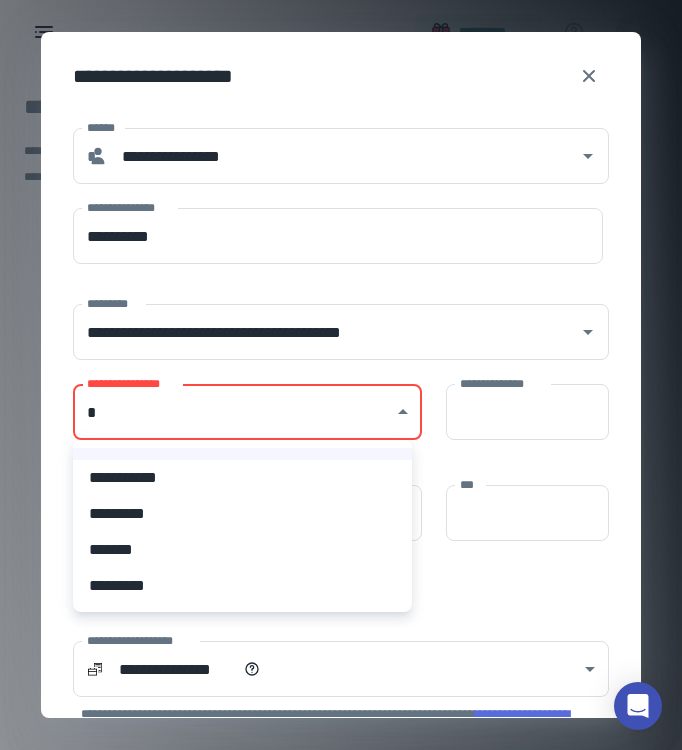 click on "**********" at bounding box center [341, 375] 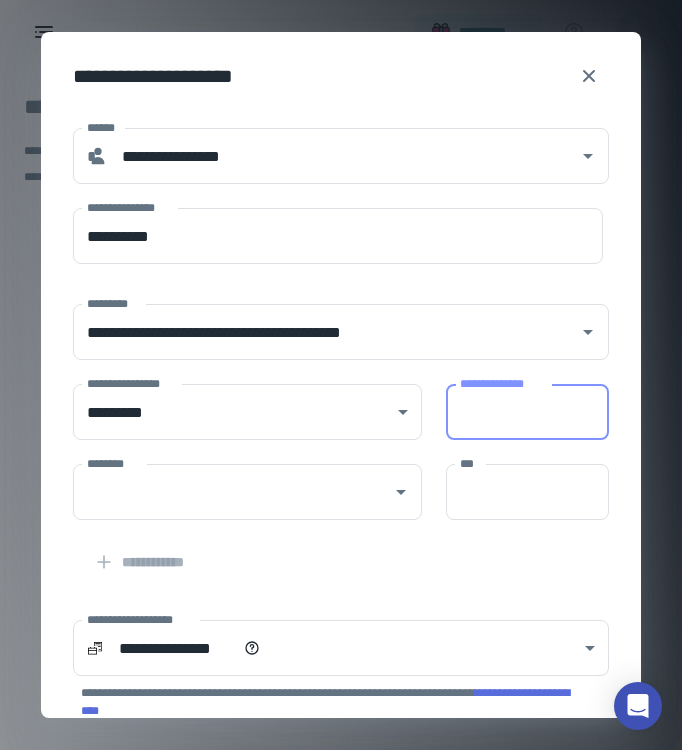 click on "**********" at bounding box center (527, 412) 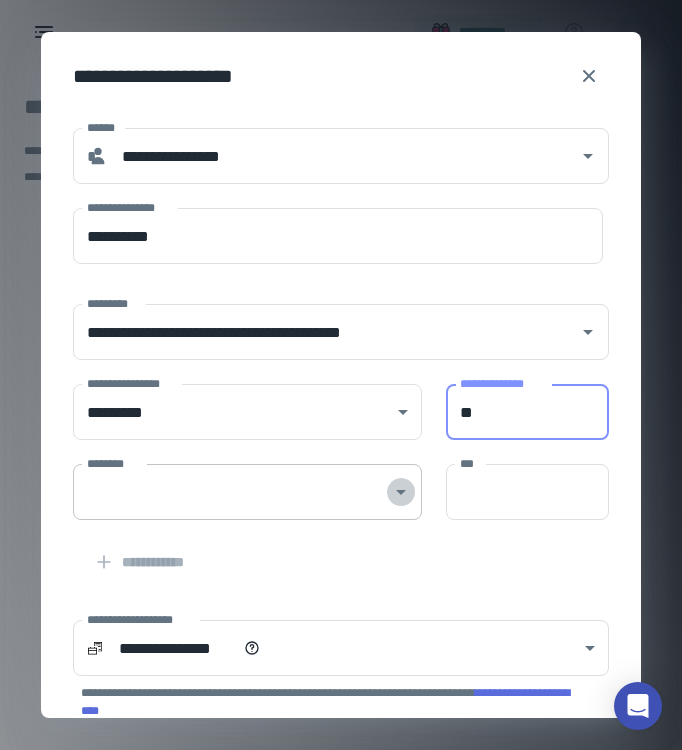 click 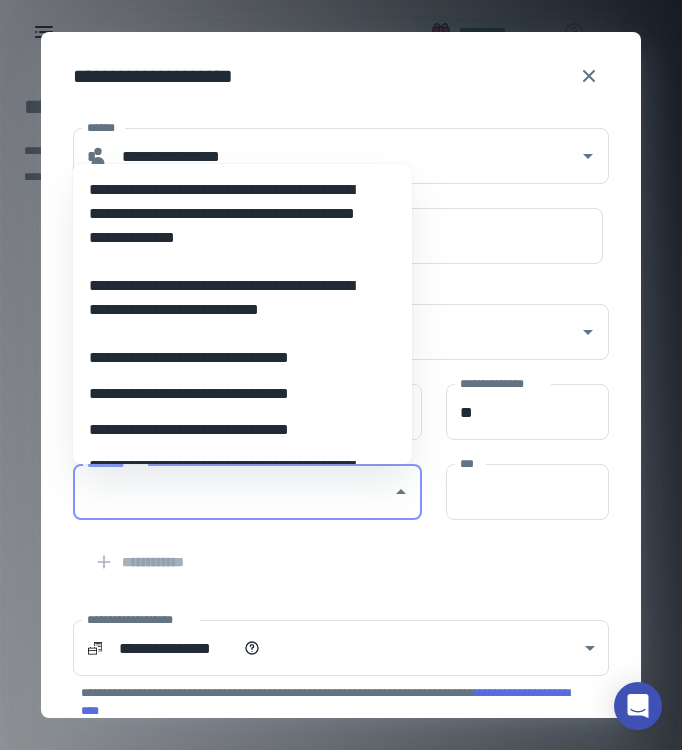 click on "**********" at bounding box center (235, 430) 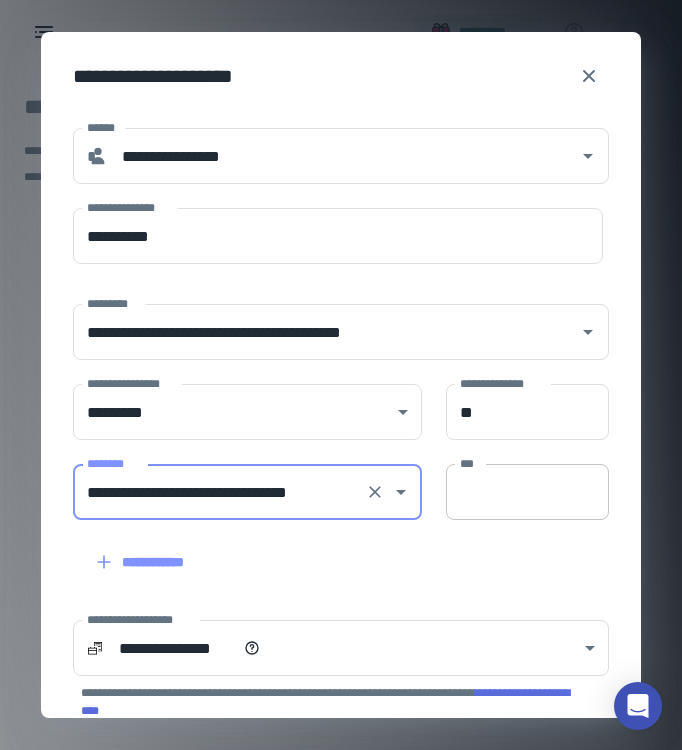 click on "***" at bounding box center (527, 492) 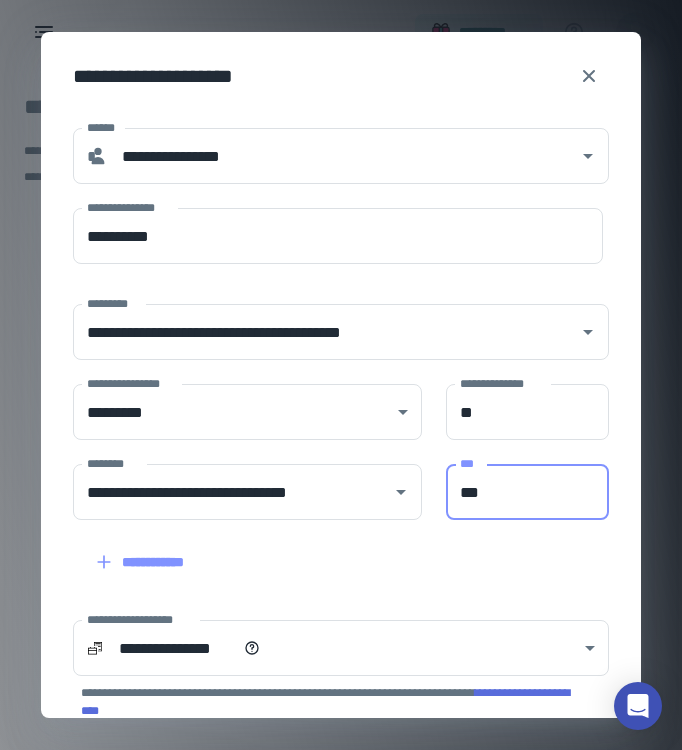 type on "***" 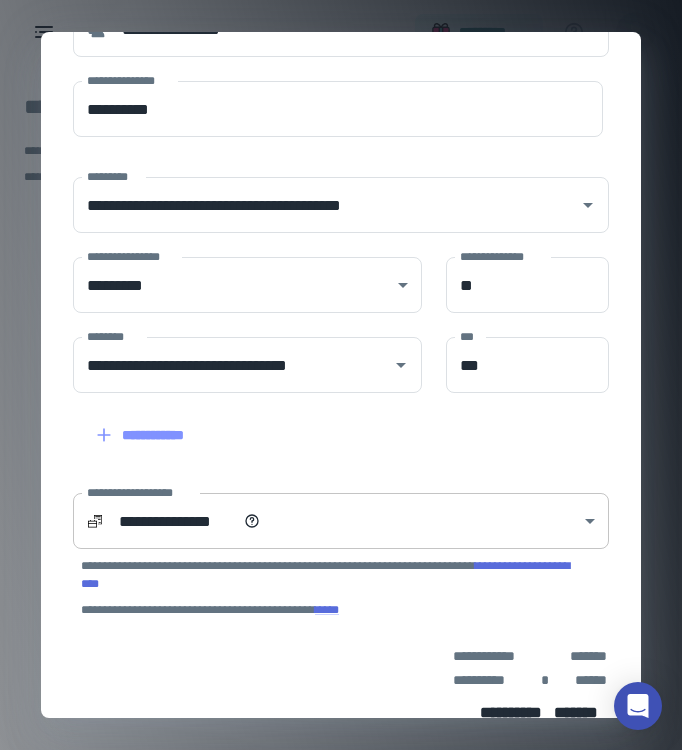 scroll, scrollTop: 200, scrollLeft: 0, axis: vertical 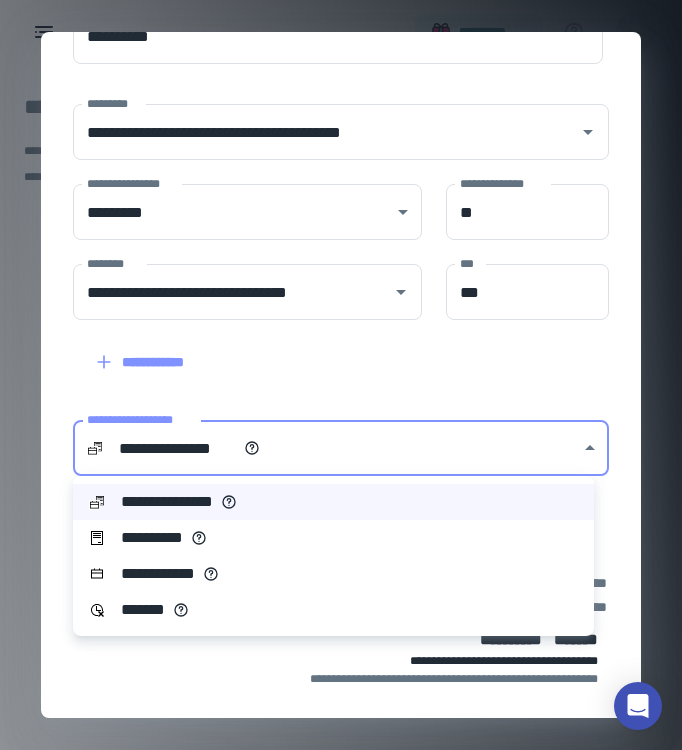 click on "**********" at bounding box center [341, 375] 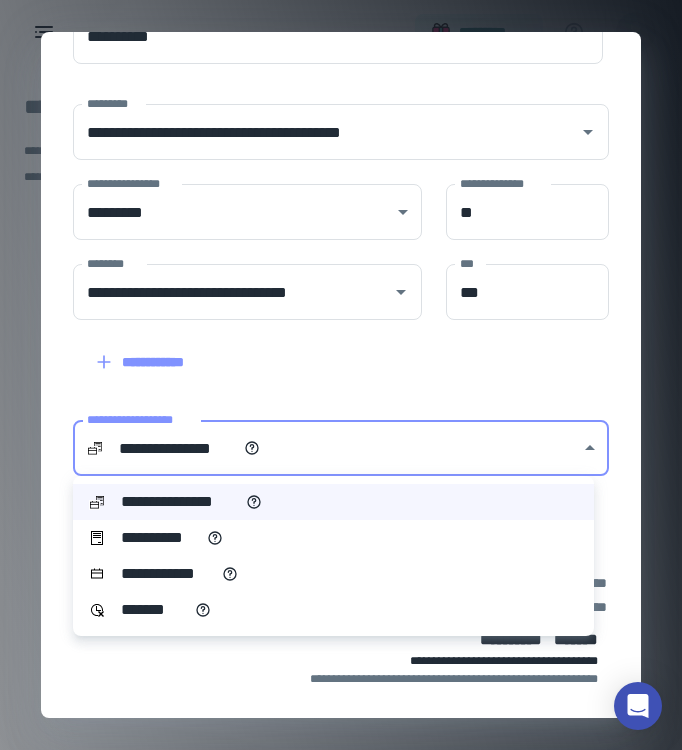 click on "**********" at bounding box center [160, 538] 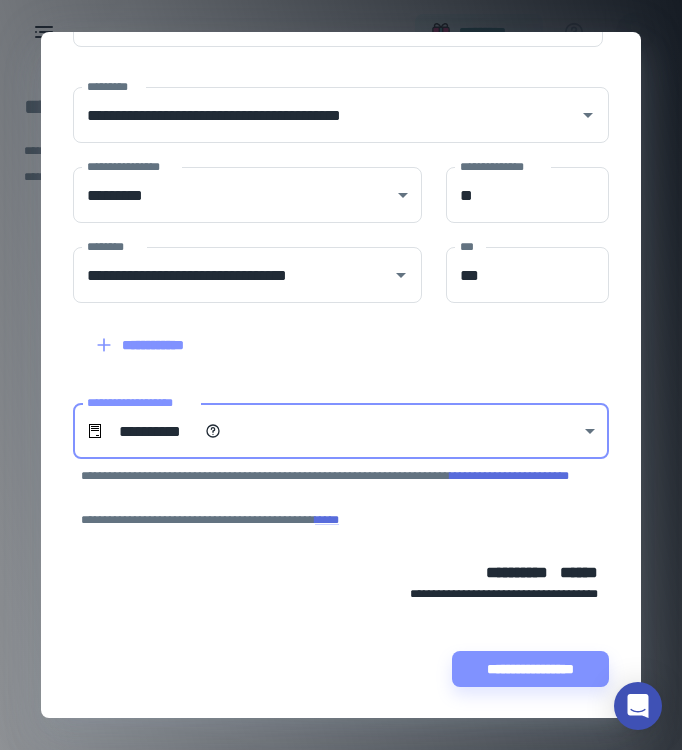 scroll, scrollTop: 218, scrollLeft: 0, axis: vertical 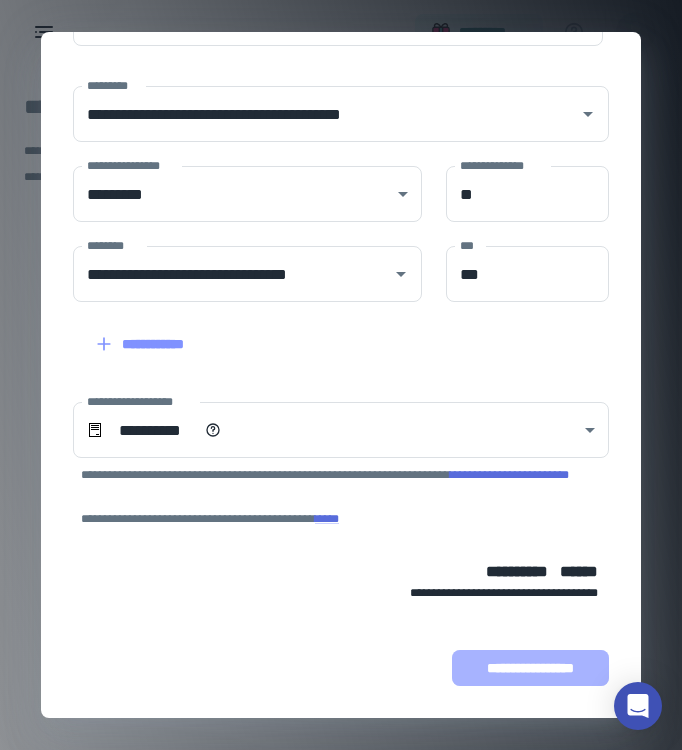 click on "**********" at bounding box center [530, 668] 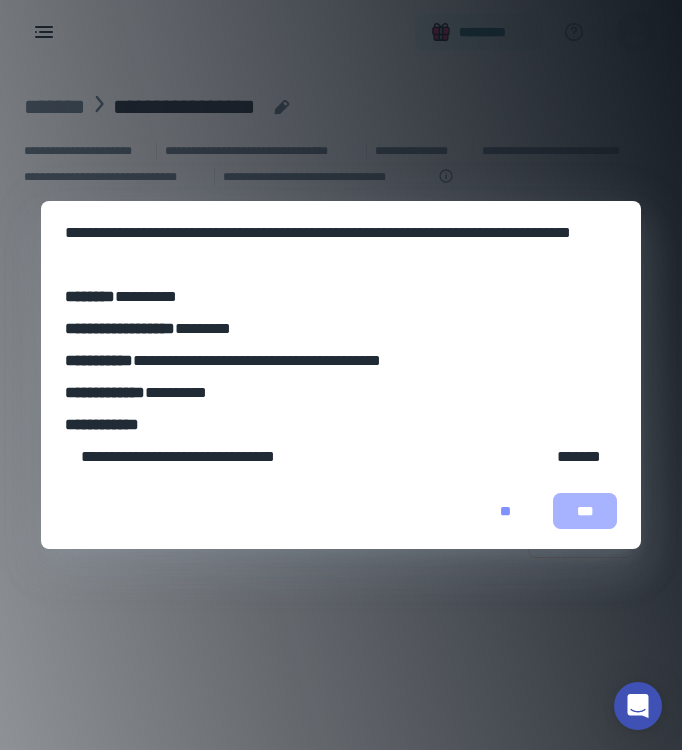 click on "***" at bounding box center (585, 511) 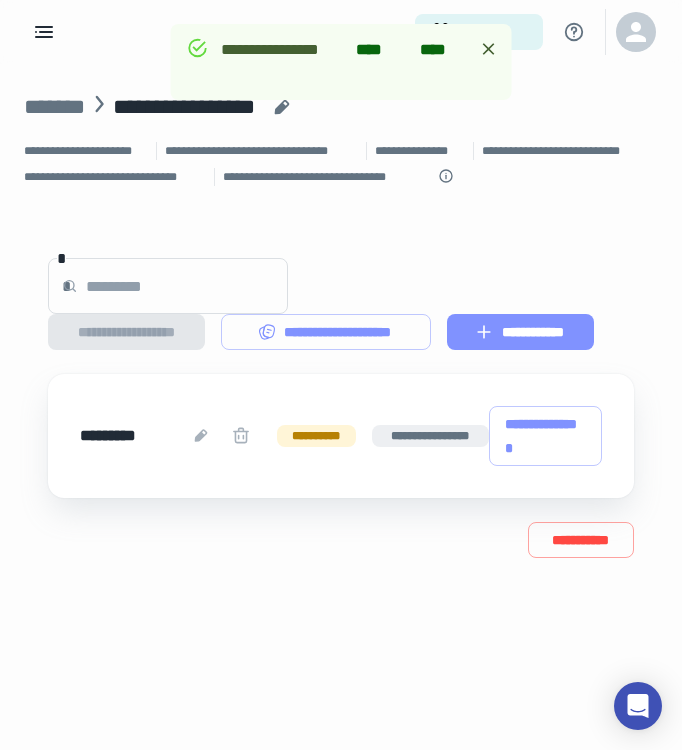 click on "**********" at bounding box center (520, 332) 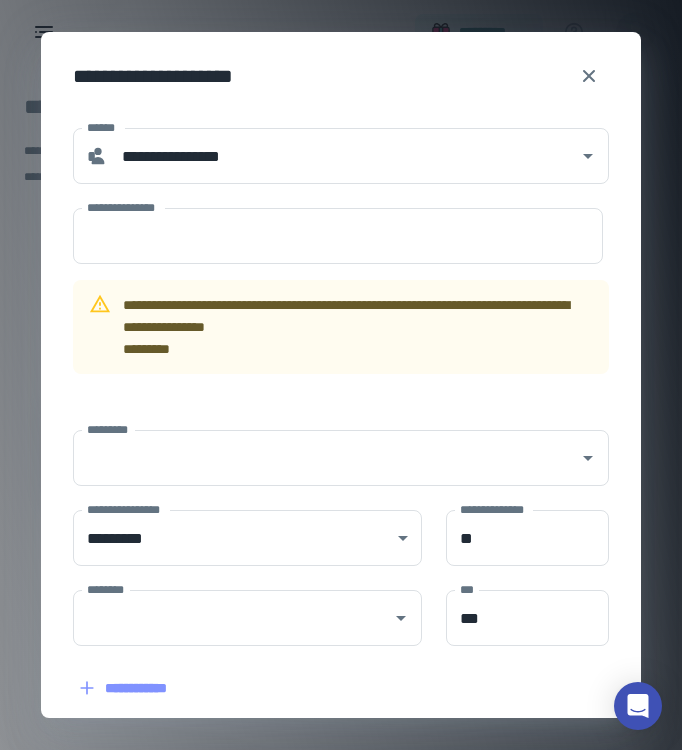 type on "**********" 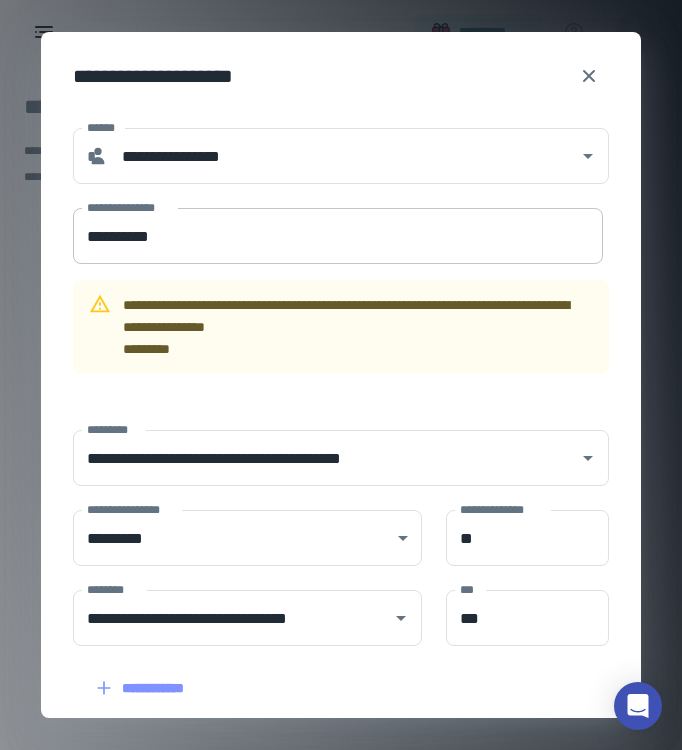 click on "**********" at bounding box center (338, 236) 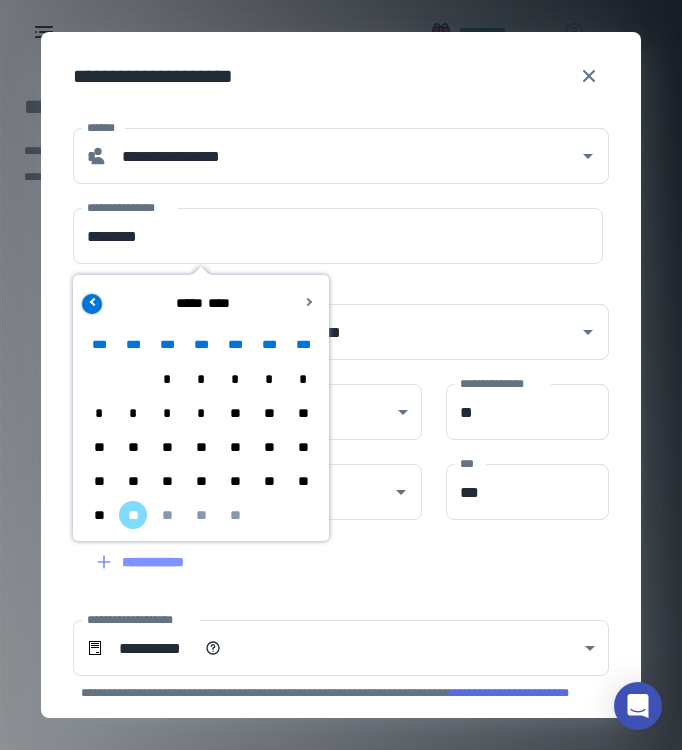 click at bounding box center [92, 304] 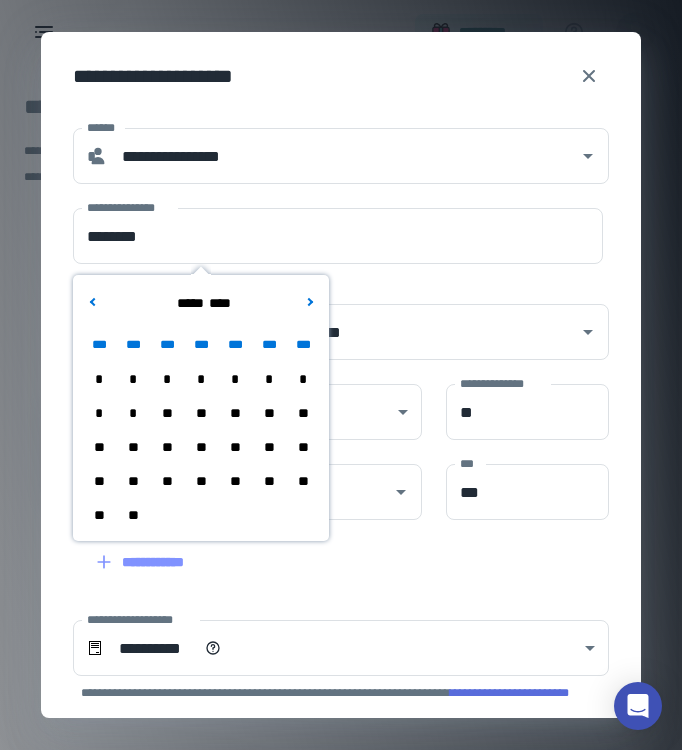 click on "**" at bounding box center (235, 413) 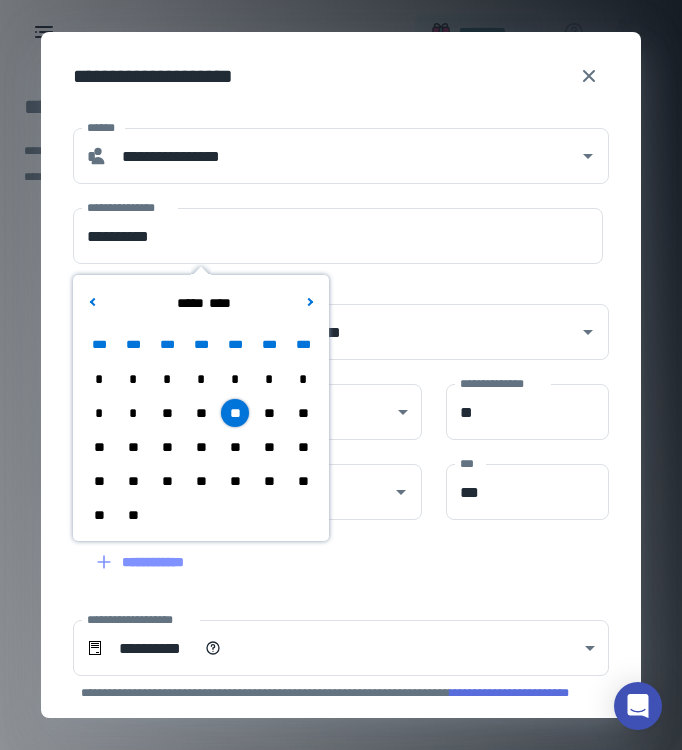 click on "**********" at bounding box center (329, 320) 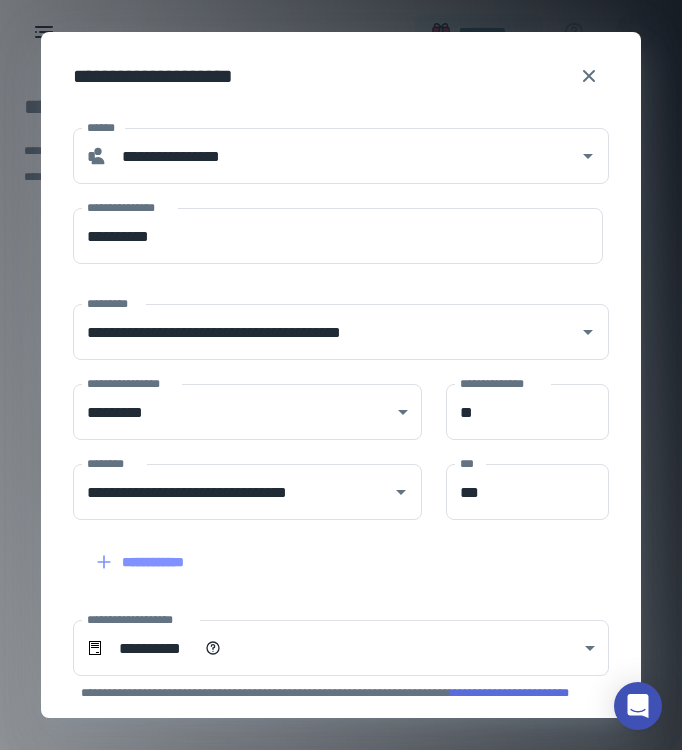 scroll, scrollTop: 218, scrollLeft: 0, axis: vertical 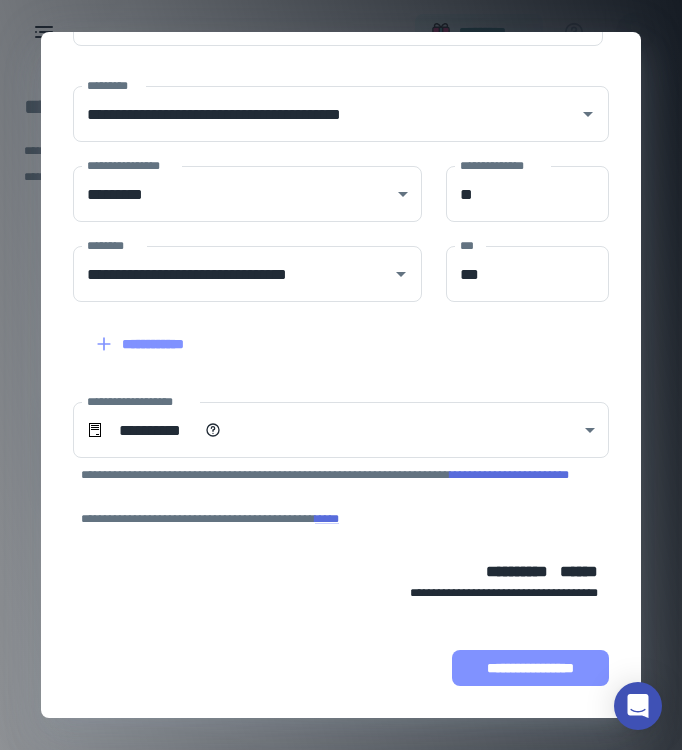 click on "**********" at bounding box center [530, 668] 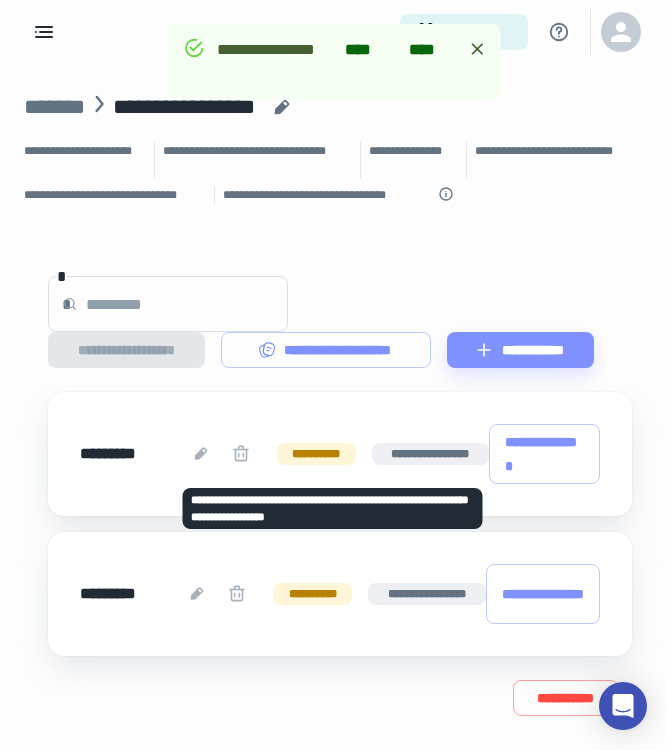 click at bounding box center [201, 454] 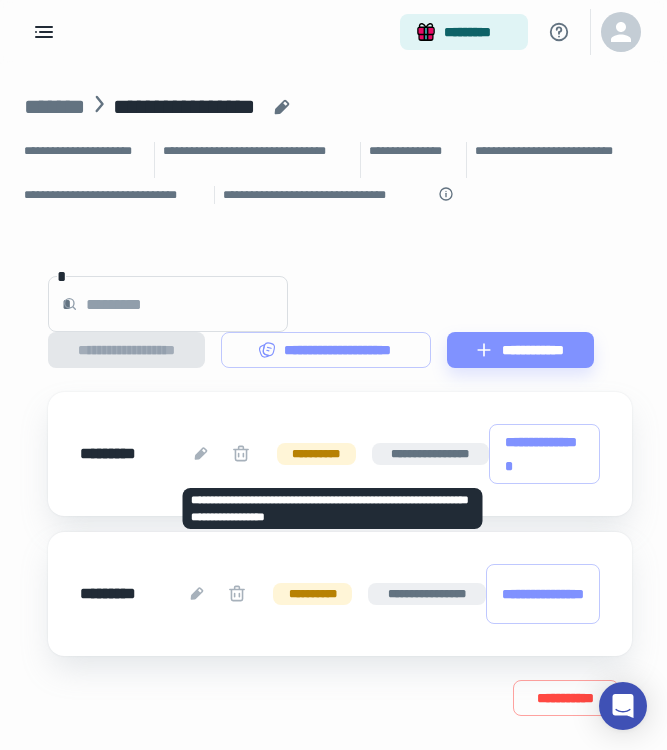 click at bounding box center [201, 454] 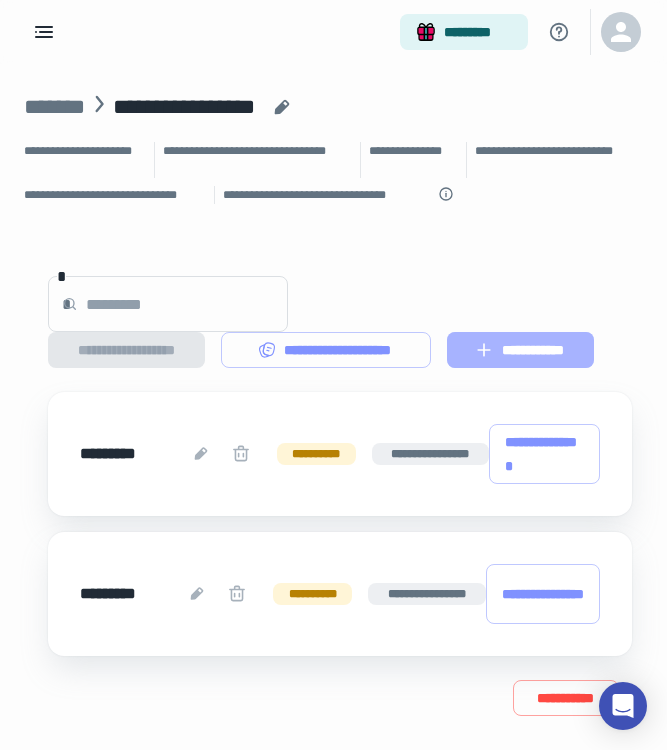 click on "**********" at bounding box center [520, 350] 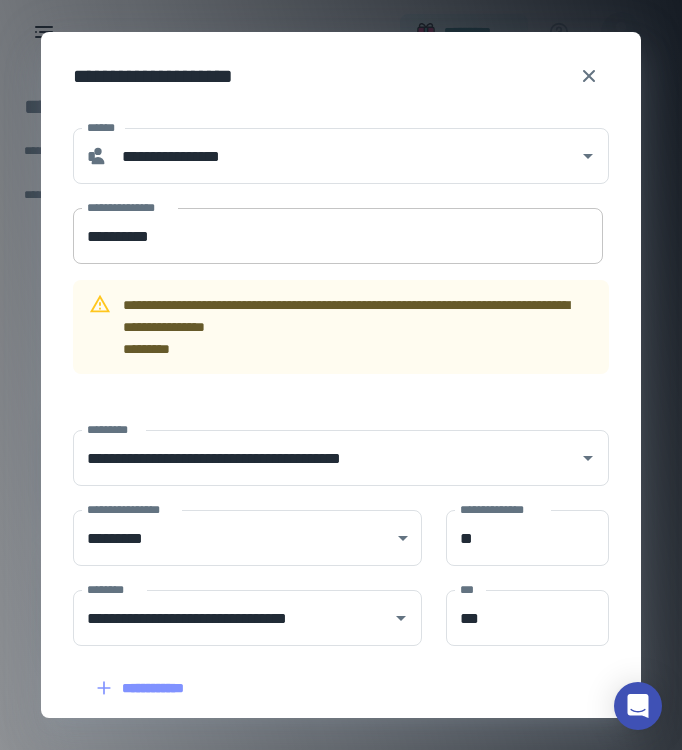 click on "**********" at bounding box center [338, 236] 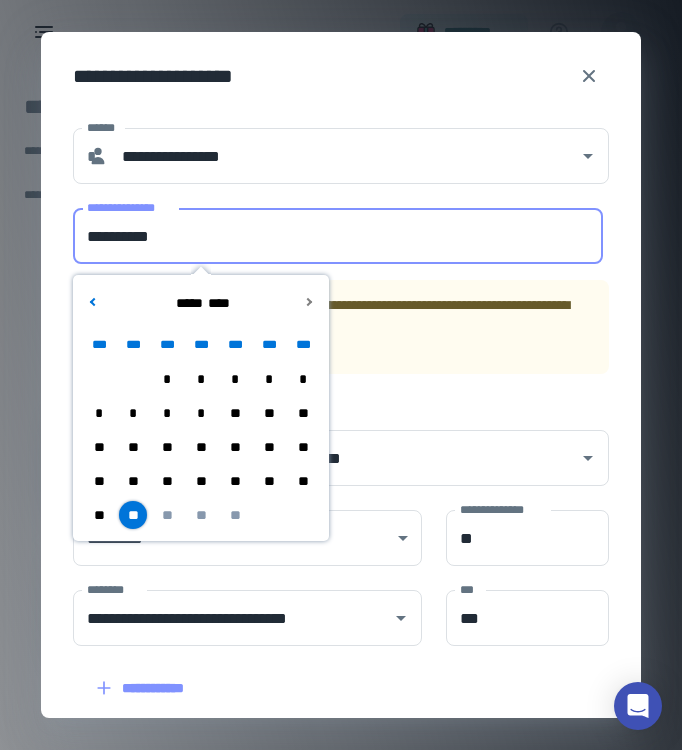 click on "**********" at bounding box center [338, 236] 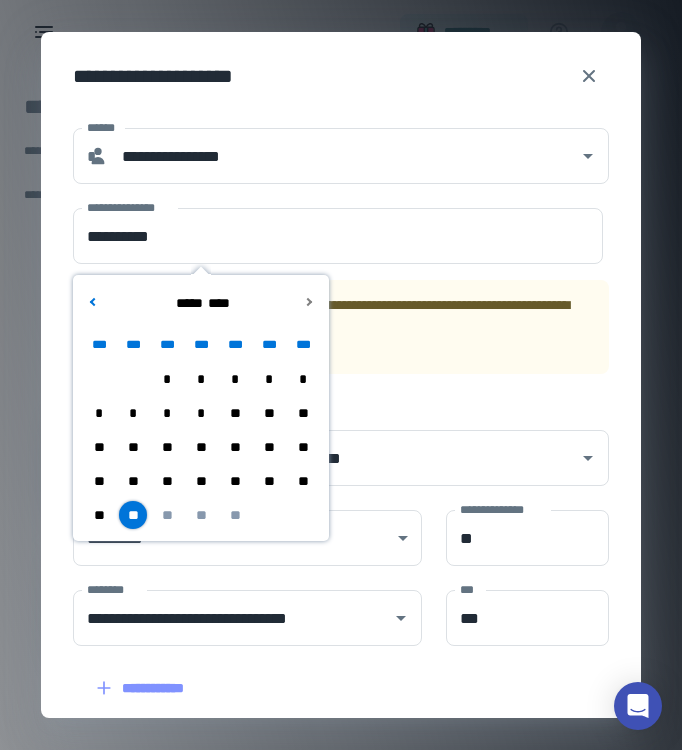 click on "**** * ****" at bounding box center [201, 303] 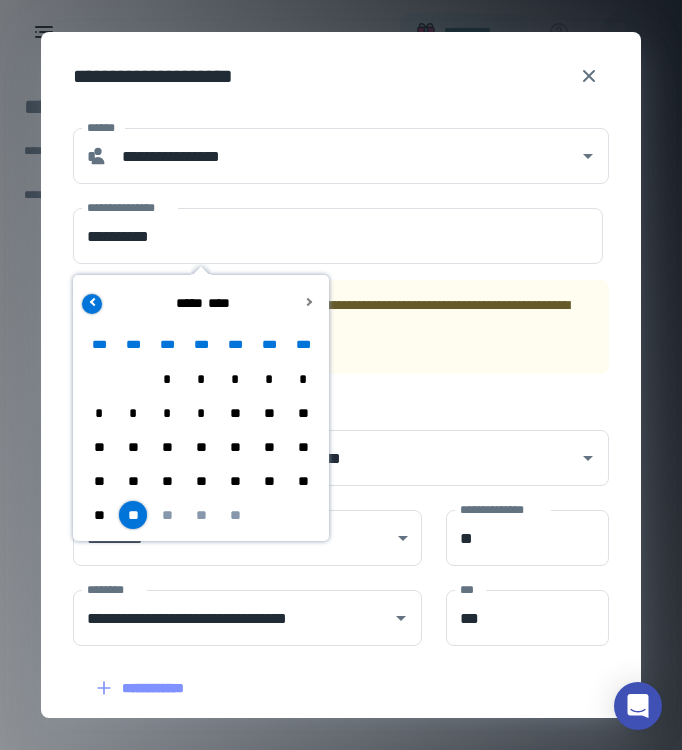 click at bounding box center (92, 304) 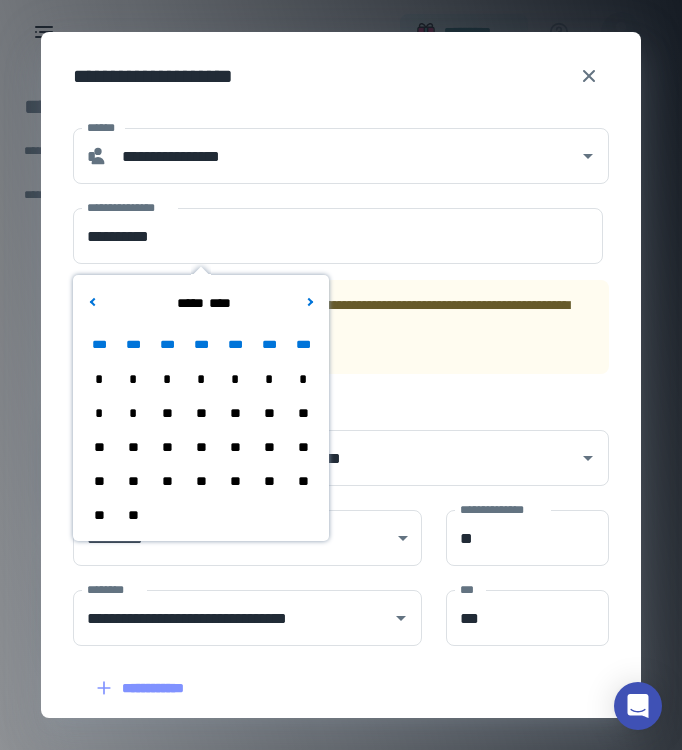 click on "*" at bounding box center (235, 379) 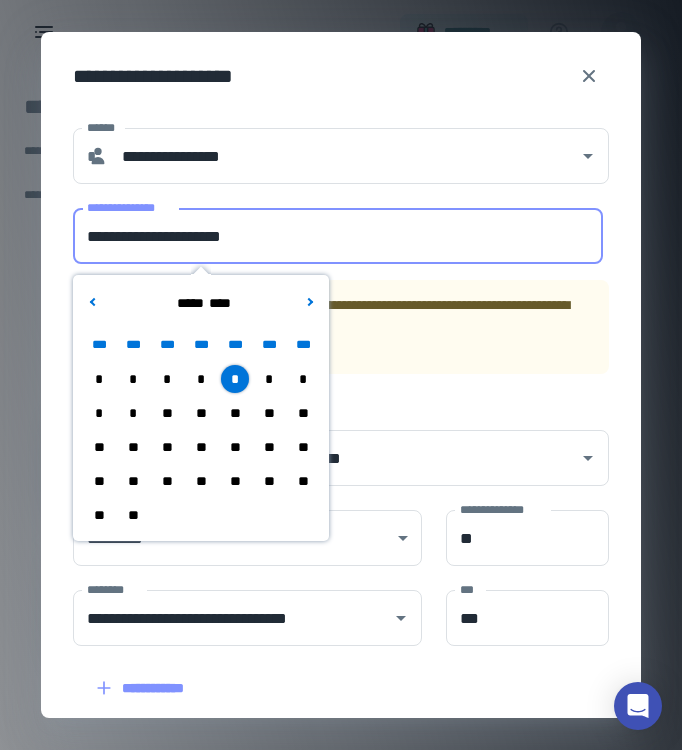 drag, startPoint x: 177, startPoint y: 234, endPoint x: 65, endPoint y: 241, distance: 112.21854 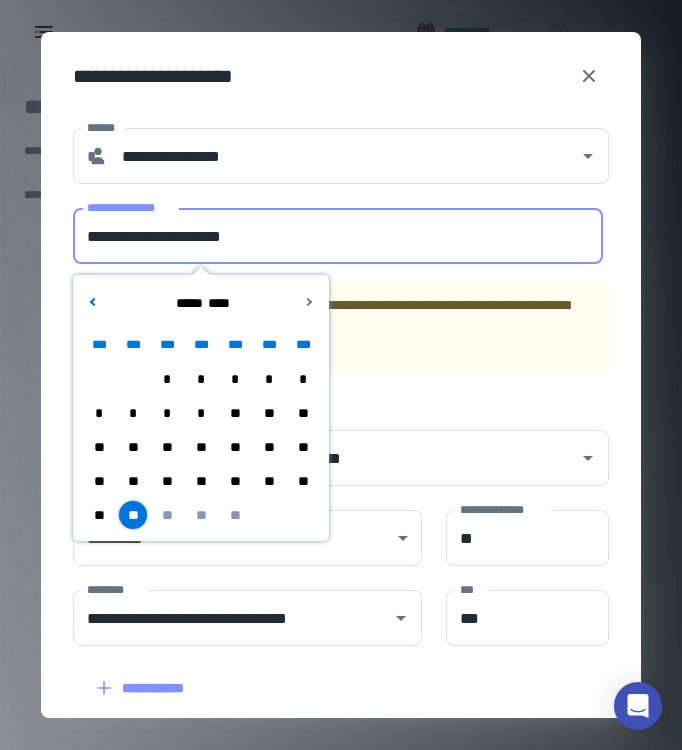 click on "**********" at bounding box center (338, 236) 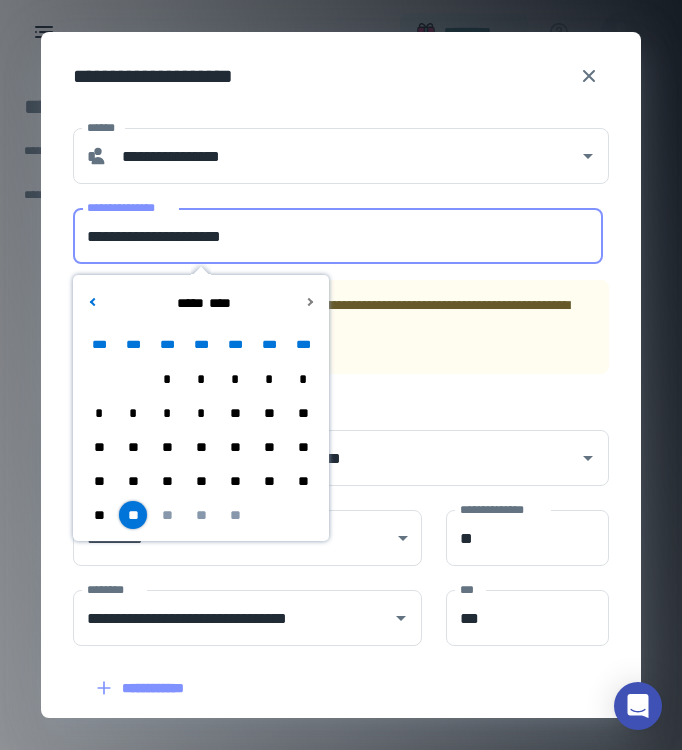 click on "**********" at bounding box center (338, 236) 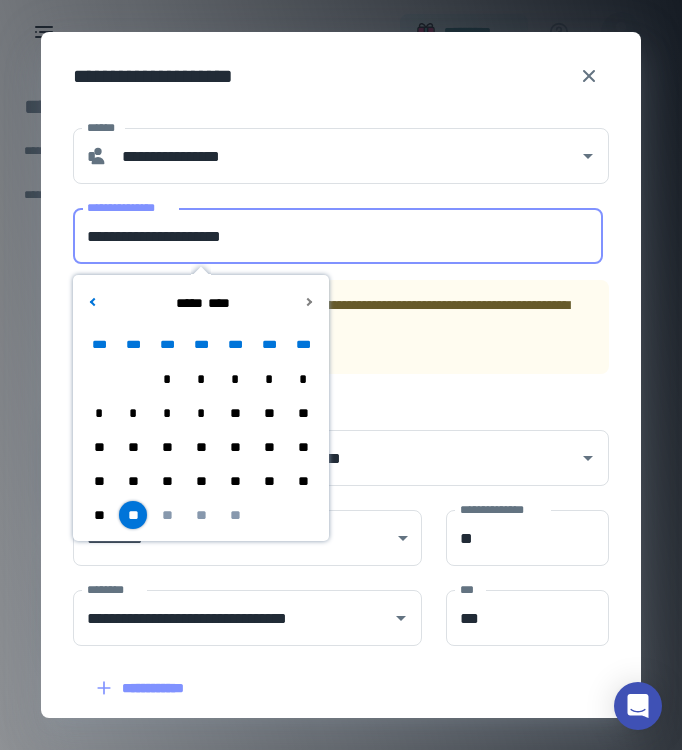 click on "**********" at bounding box center [338, 236] 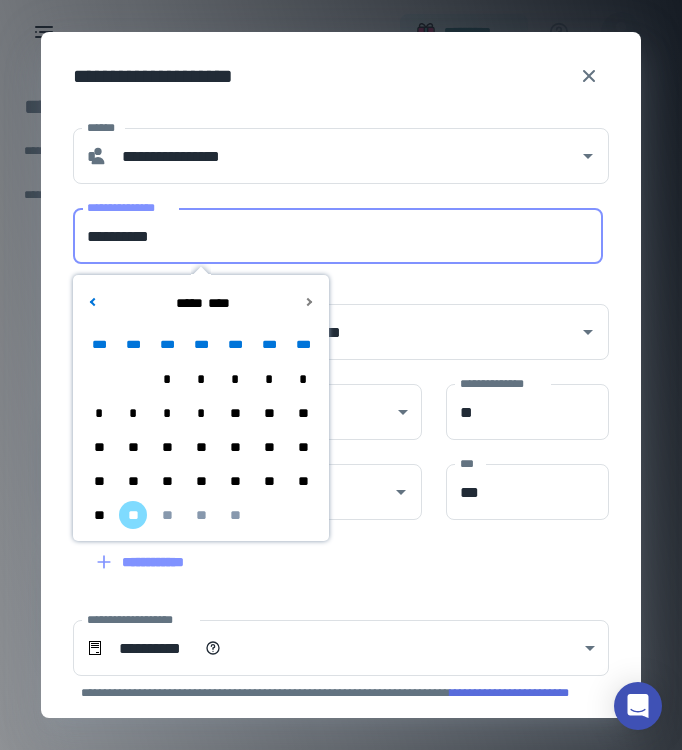 click on "**********" at bounding box center [338, 236] 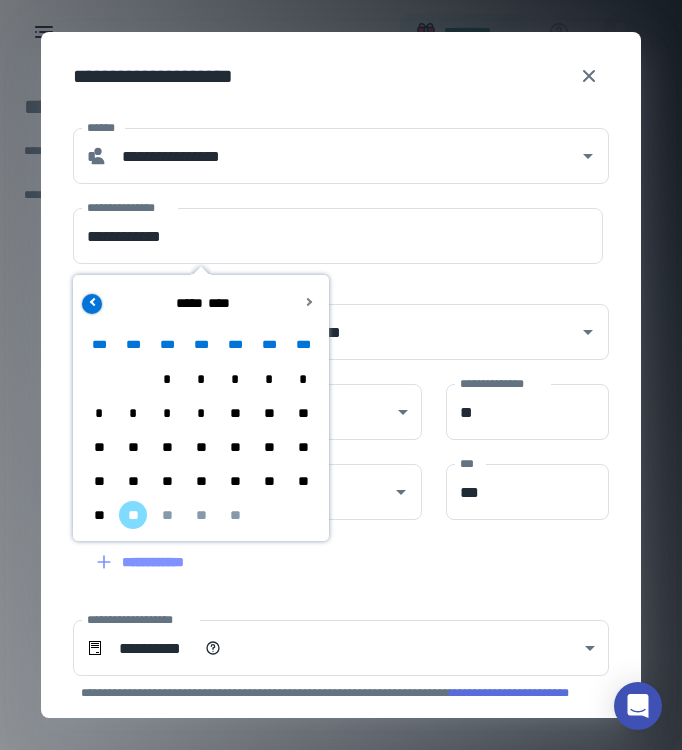 click at bounding box center (92, 304) 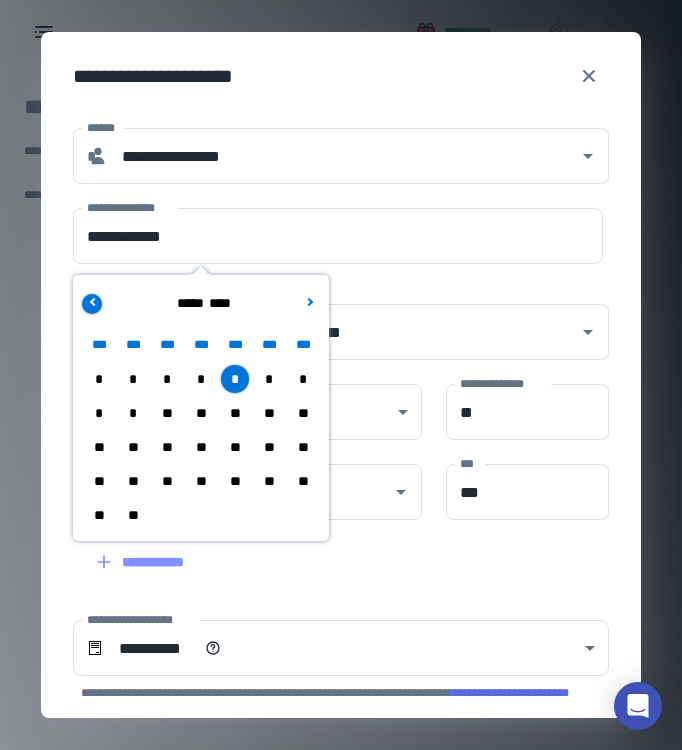 click at bounding box center (92, 304) 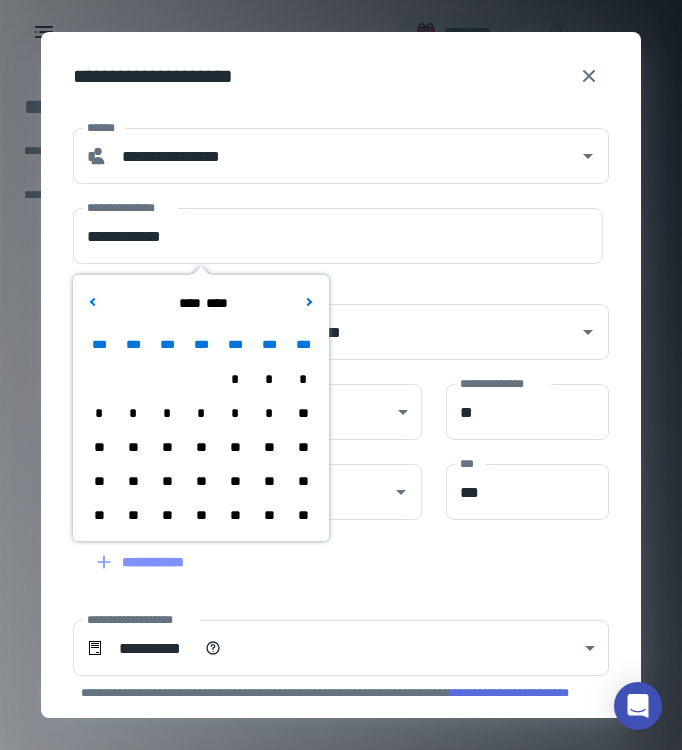 click on "**" at bounding box center [235, 515] 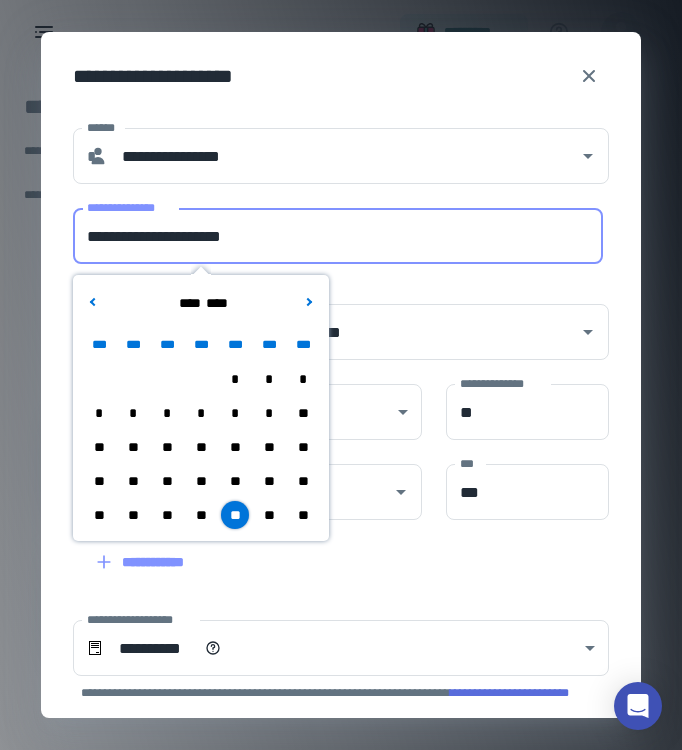 click on "**********" at bounding box center [338, 236] 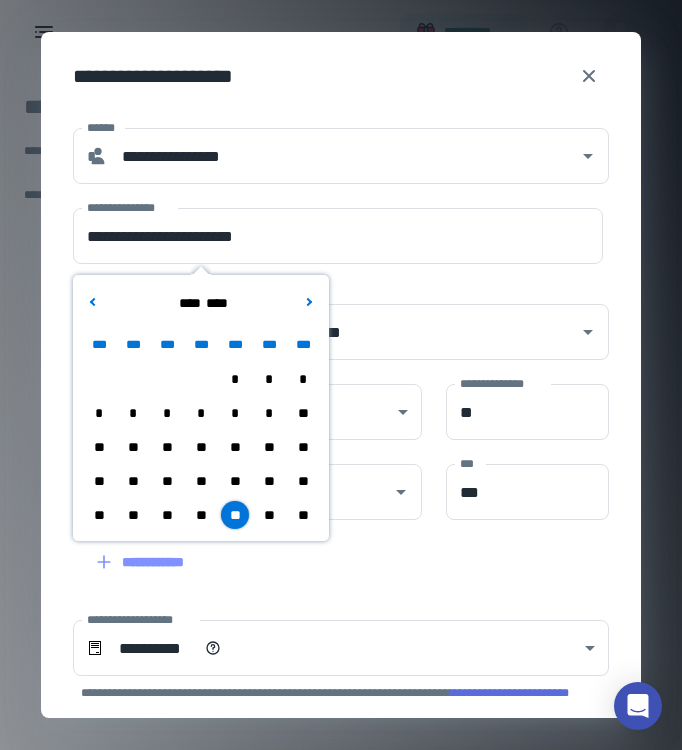 click on "**" at bounding box center (235, 481) 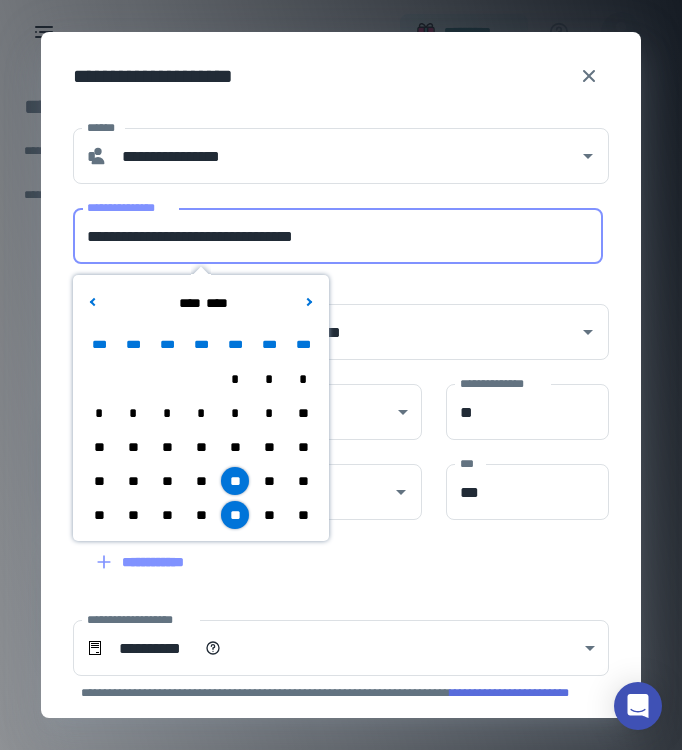 click on "**********" at bounding box center [338, 236] 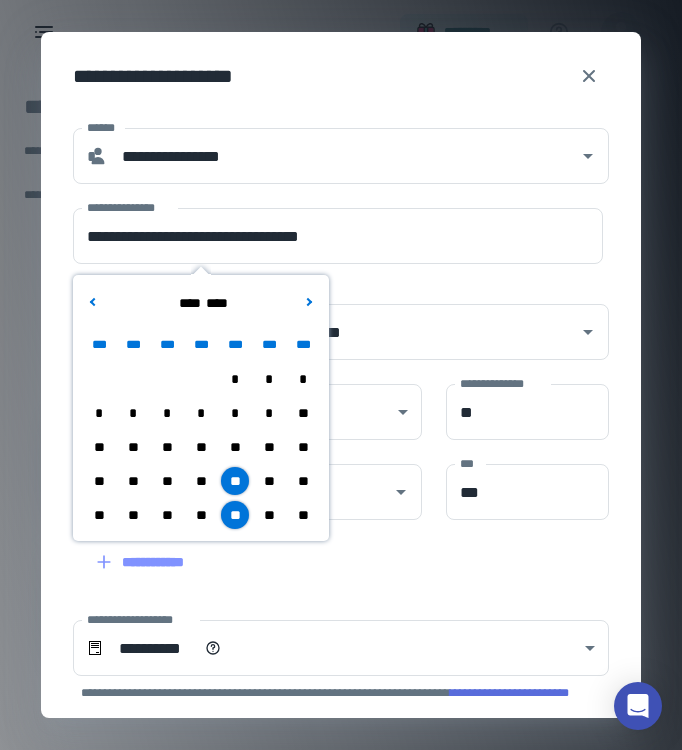 click on "**" at bounding box center [235, 447] 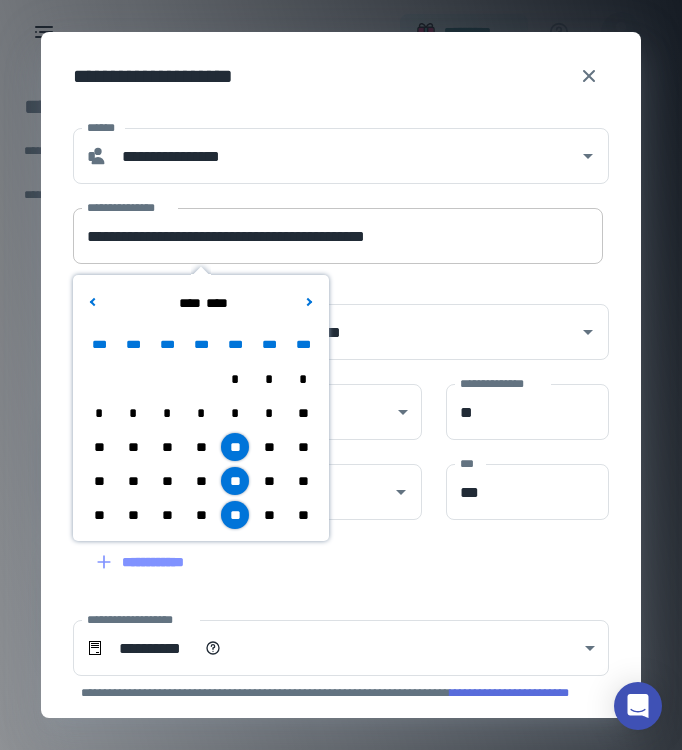 click on "**********" at bounding box center (338, 236) 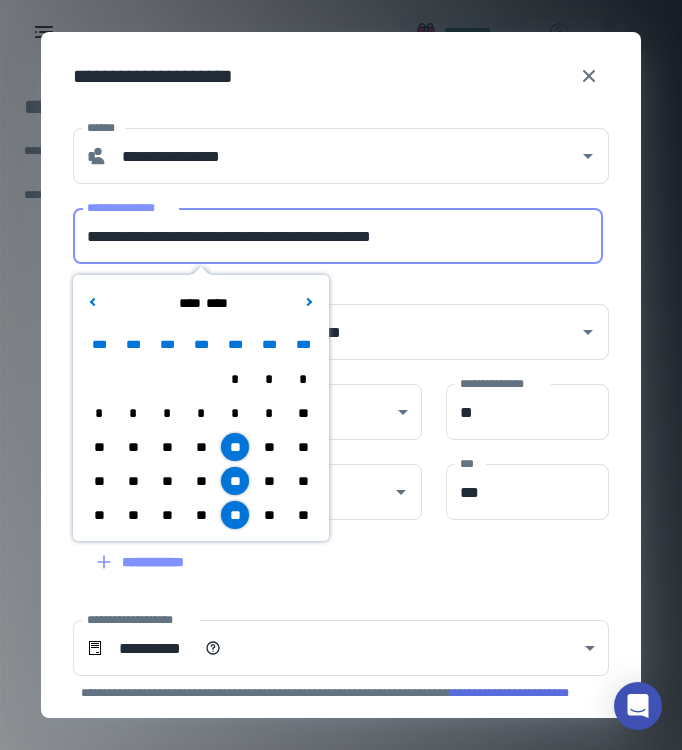 click on "*" at bounding box center (235, 413) 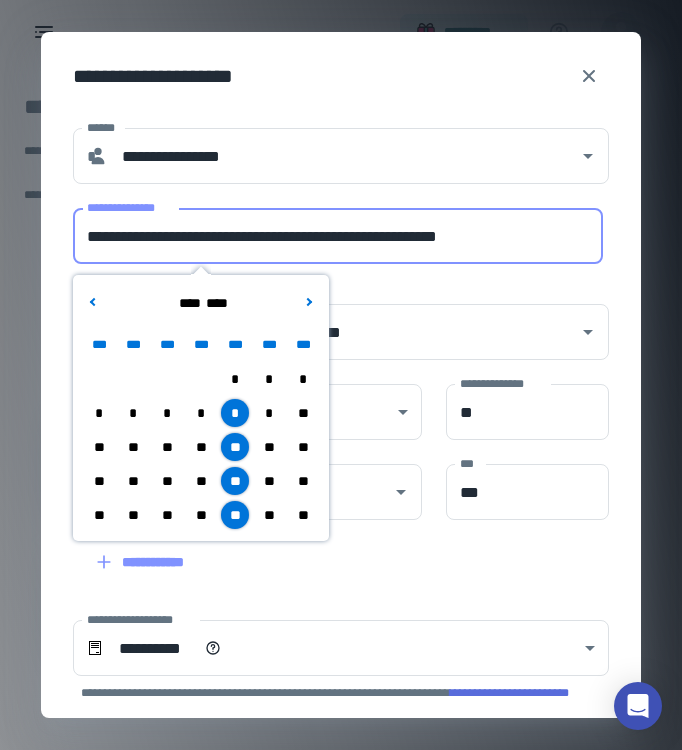 click on "**********" at bounding box center [338, 236] 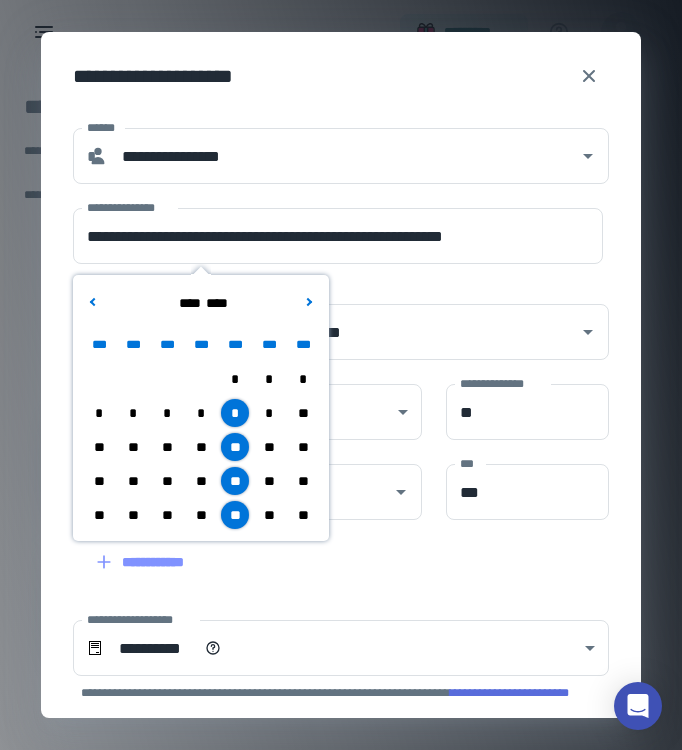 click on "*" at bounding box center [235, 379] 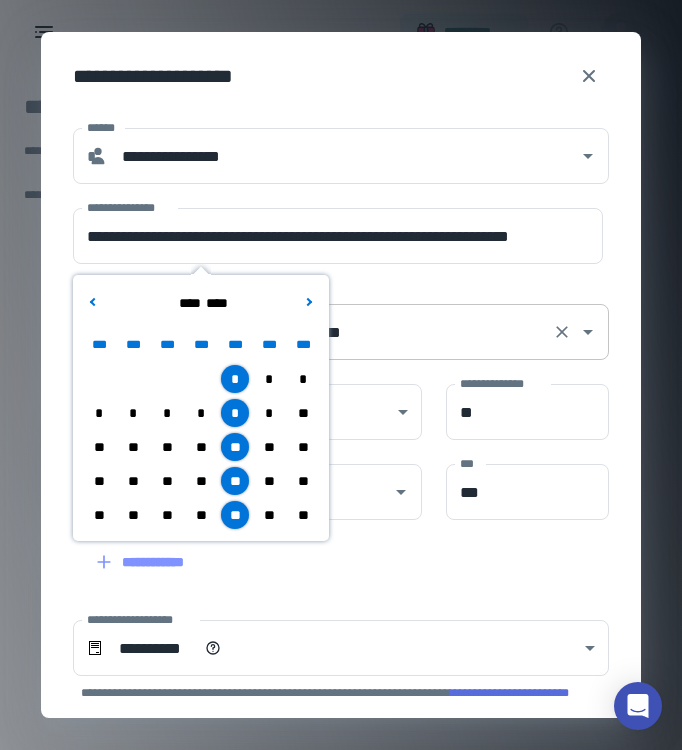 drag, startPoint x: 467, startPoint y: 282, endPoint x: 451, endPoint y: 311, distance: 33.12099 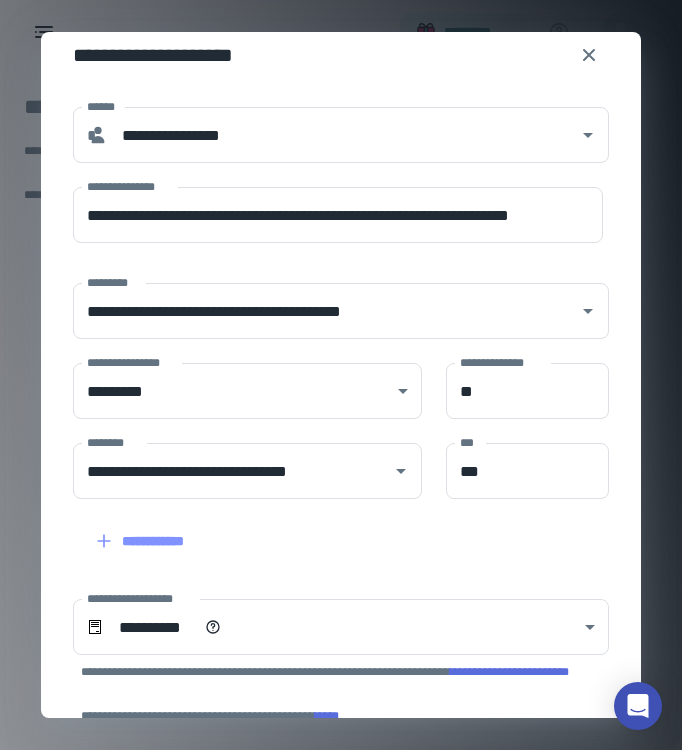 scroll, scrollTop: 0, scrollLeft: 0, axis: both 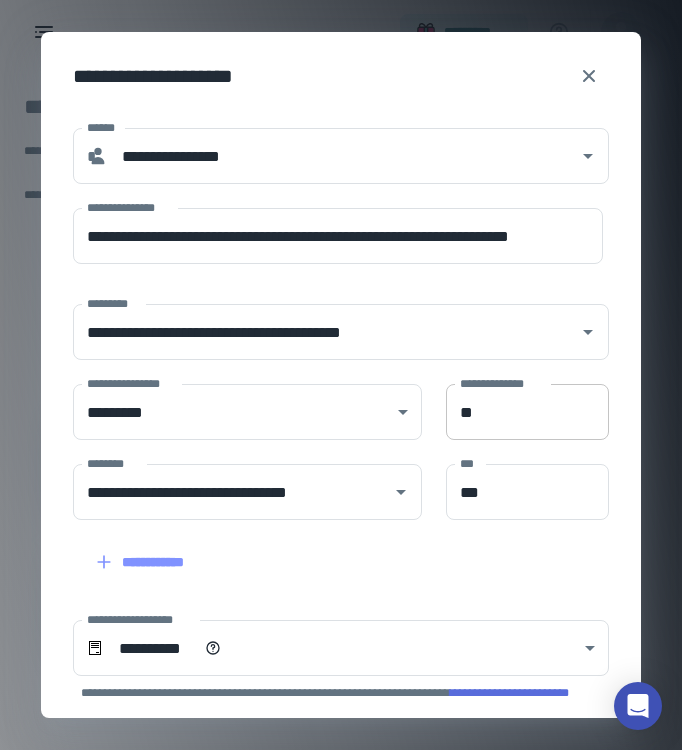 drag, startPoint x: 581, startPoint y: 235, endPoint x: 506, endPoint y: 405, distance: 185.80904 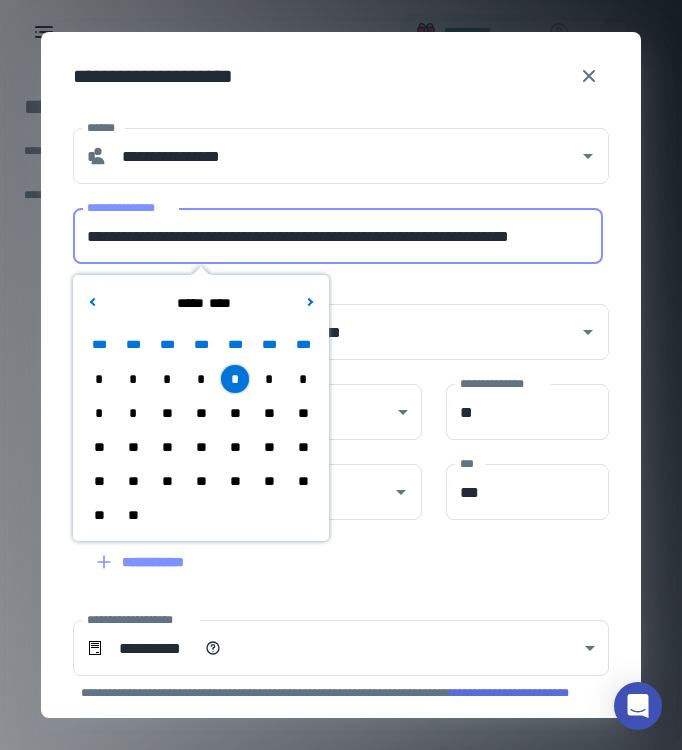 scroll, scrollTop: 0, scrollLeft: 69, axis: horizontal 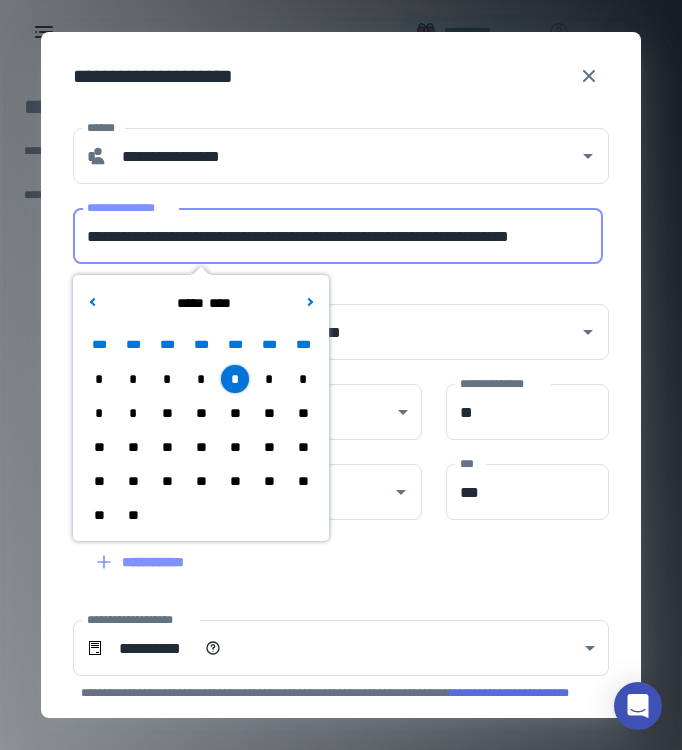 click on "**********" at bounding box center (329, 320) 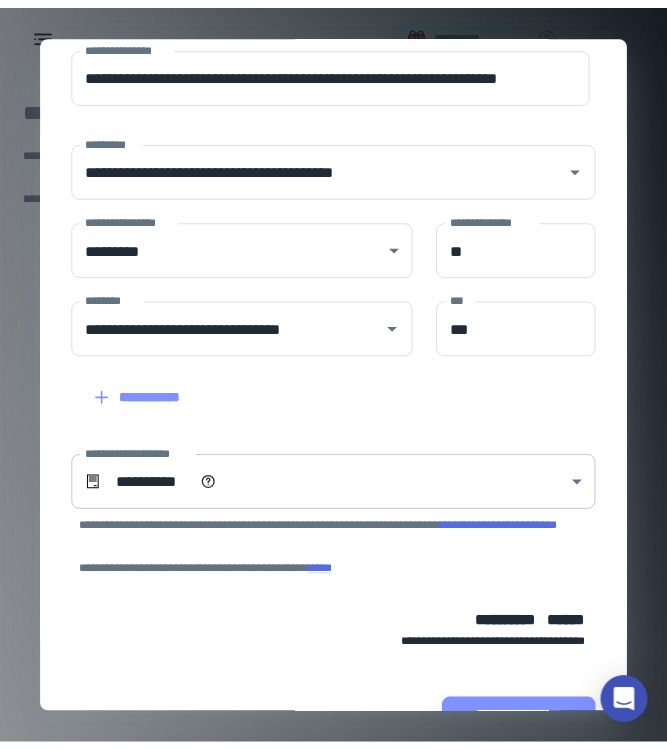 scroll, scrollTop: 218, scrollLeft: 0, axis: vertical 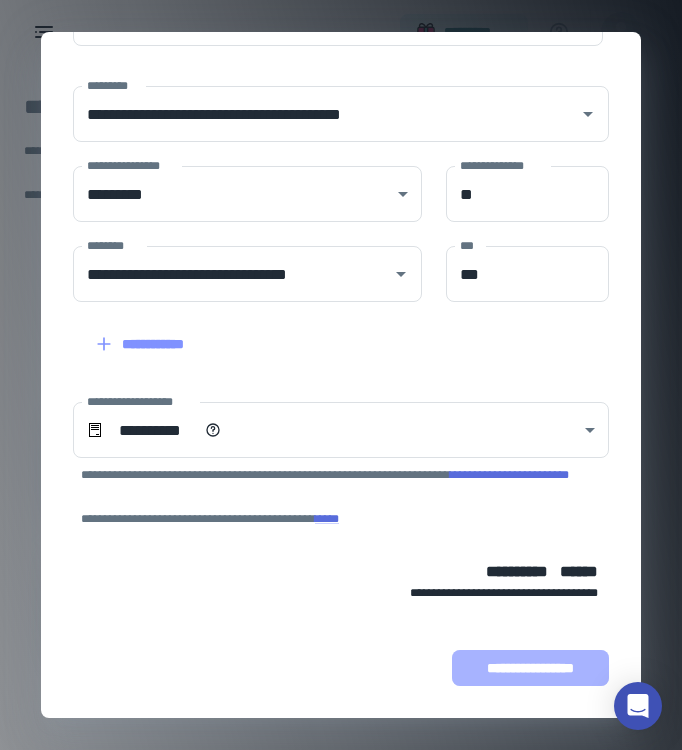 click on "**********" at bounding box center (530, 668) 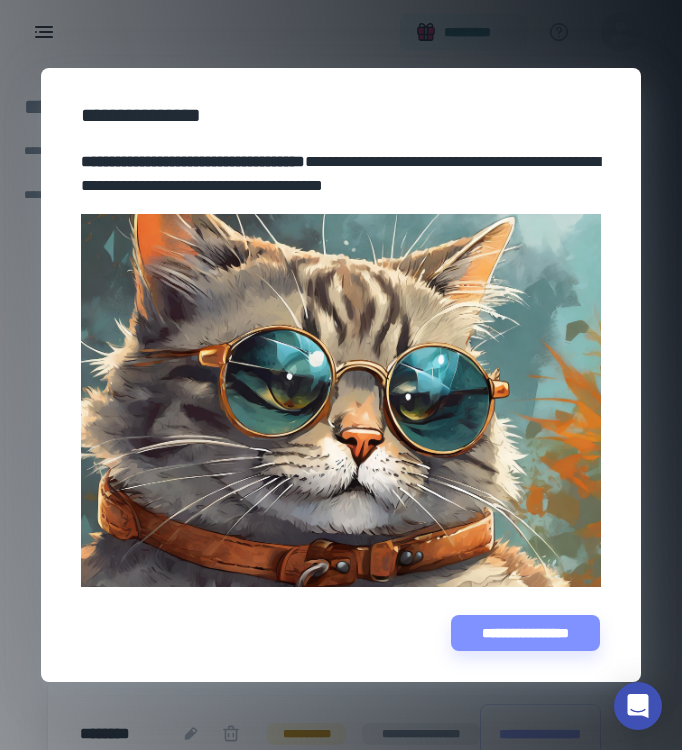 click on "**********" at bounding box center (341, 375) 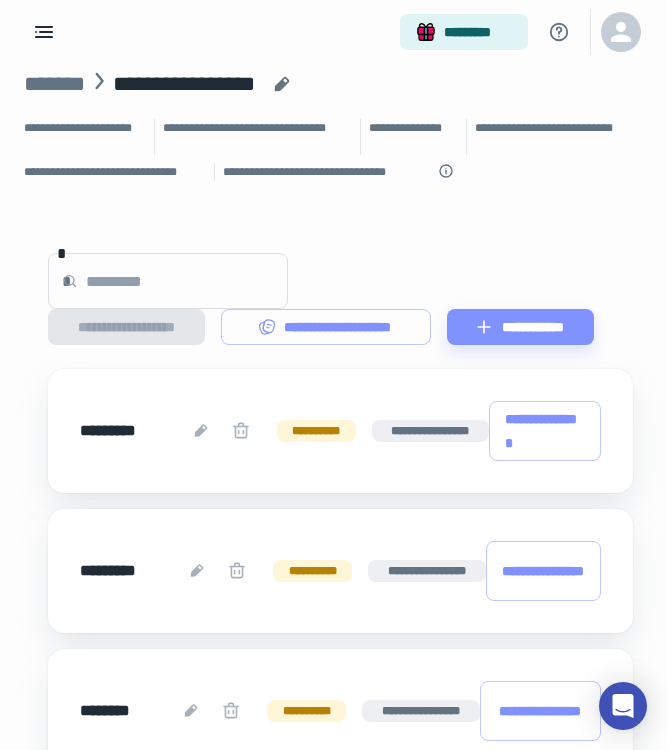 scroll, scrollTop: 0, scrollLeft: 0, axis: both 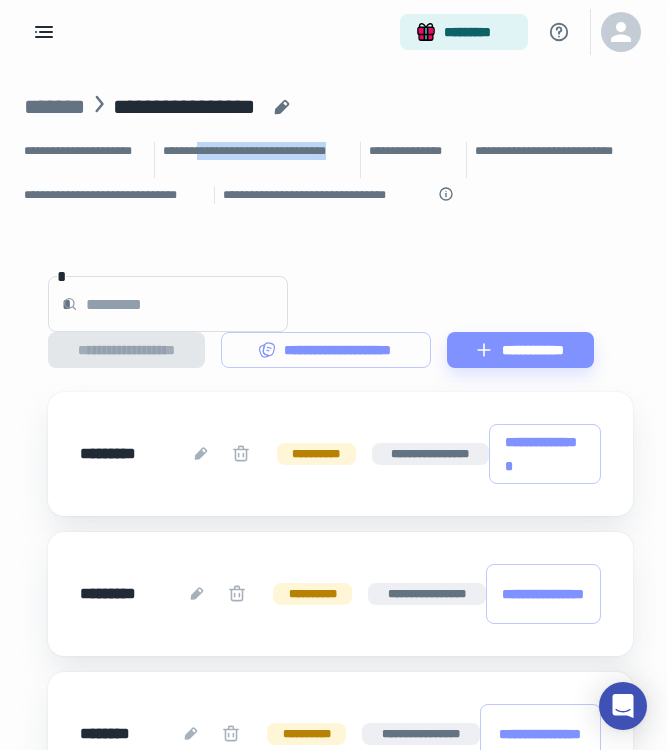 drag, startPoint x: 317, startPoint y: 167, endPoint x: 162, endPoint y: 168, distance: 155.00322 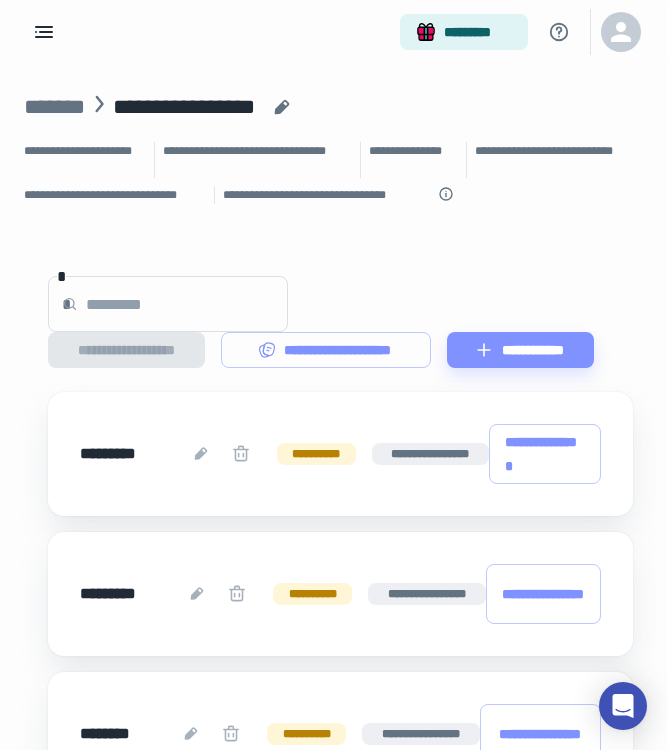 click on "**********" at bounding box center [333, 896] 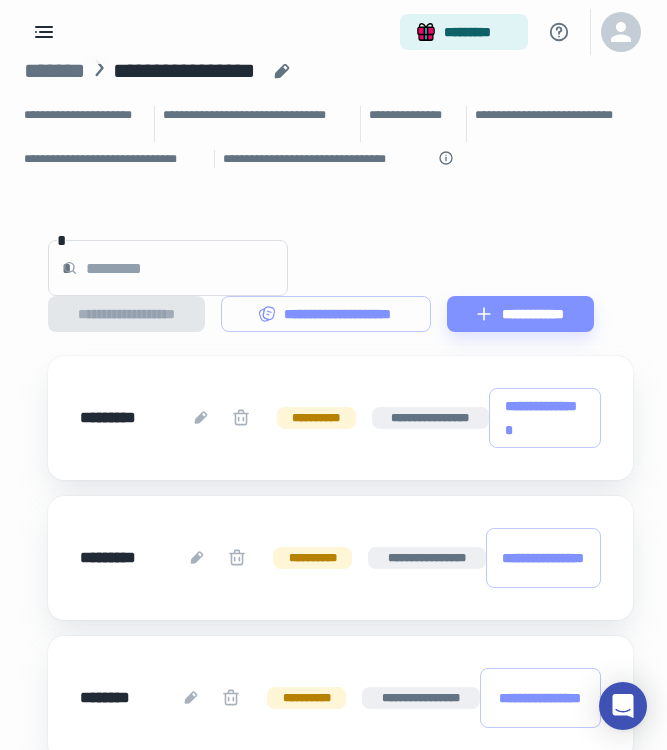 scroll, scrollTop: 0, scrollLeft: 0, axis: both 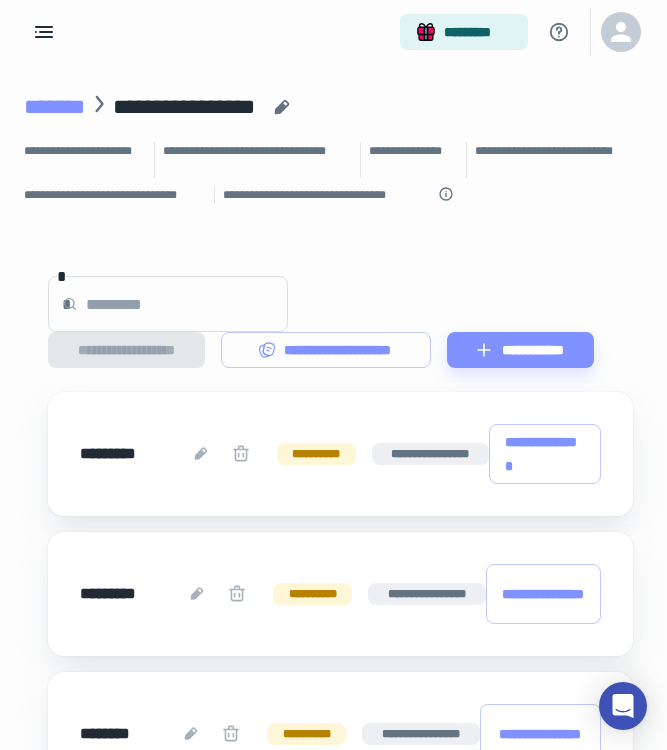 click on "*******" at bounding box center (54, 107) 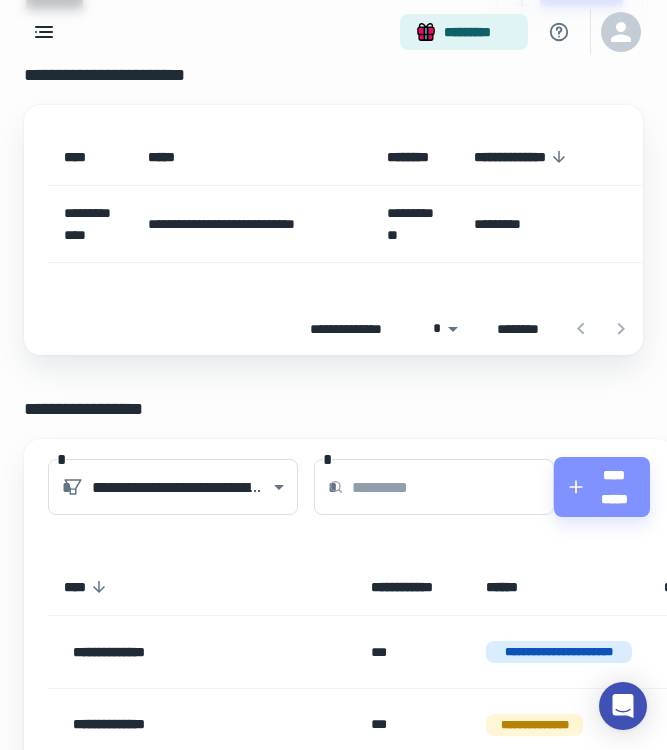 scroll, scrollTop: 0, scrollLeft: 0, axis: both 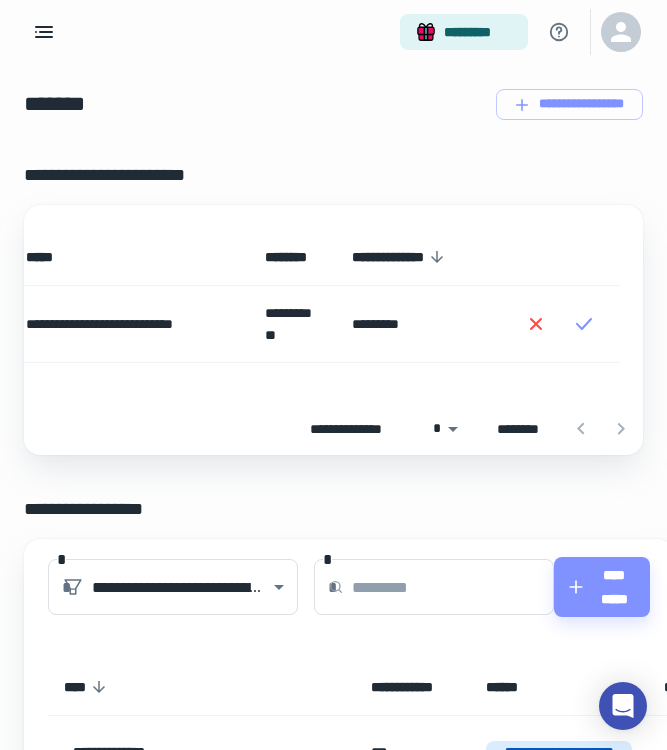 click 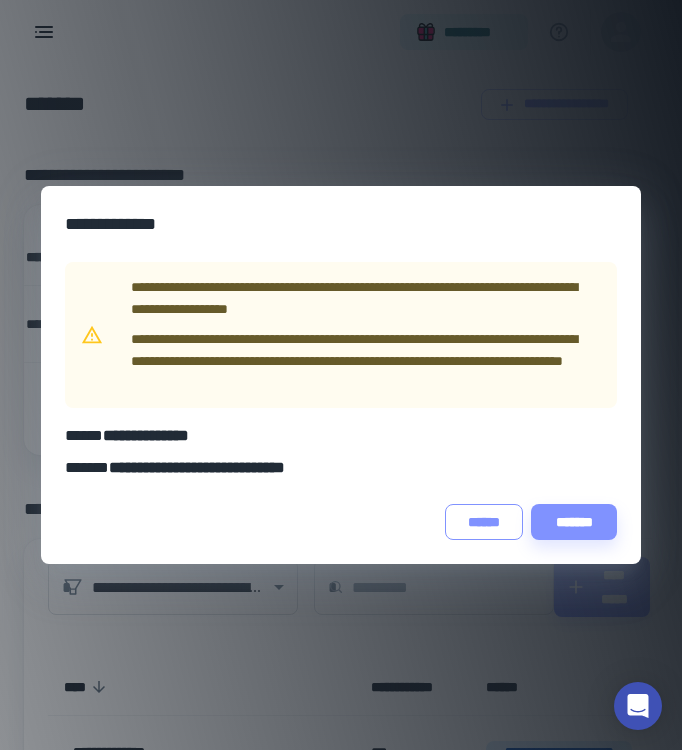 click on "******" at bounding box center [484, 522] 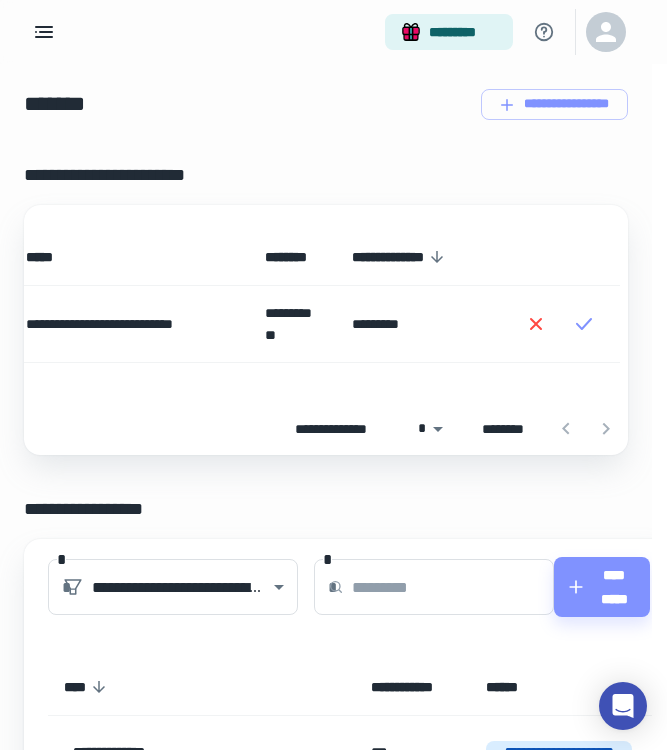 scroll, scrollTop: 0, scrollLeft: 107, axis: horizontal 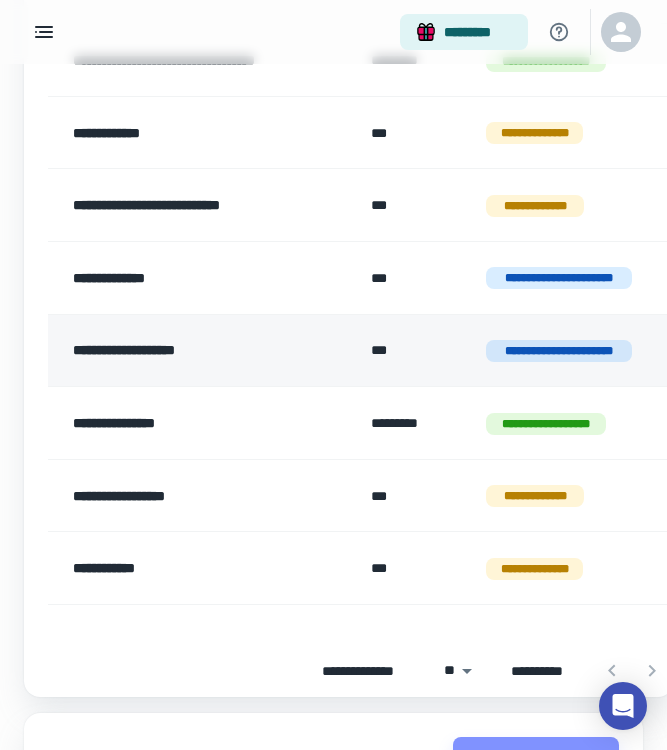 click on "**********" at bounding box center [201, 351] 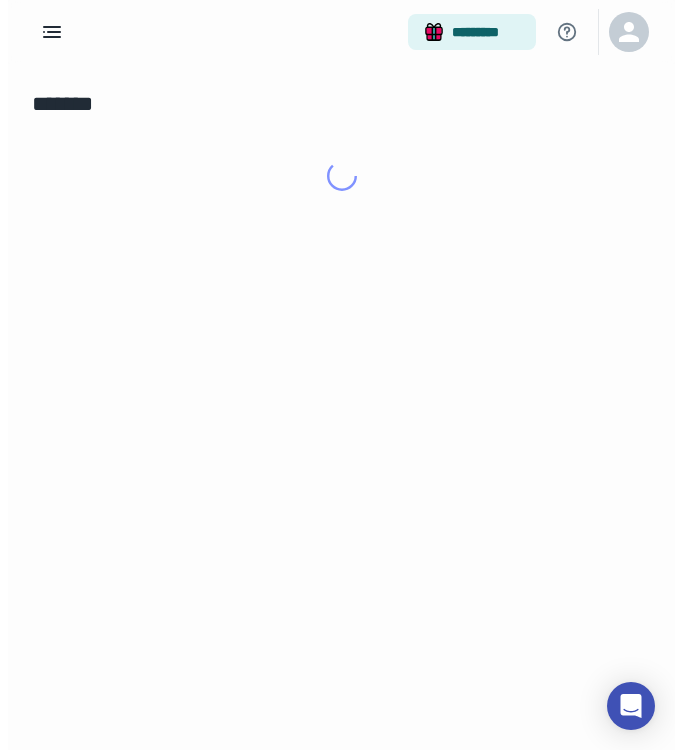 scroll, scrollTop: 0, scrollLeft: 0, axis: both 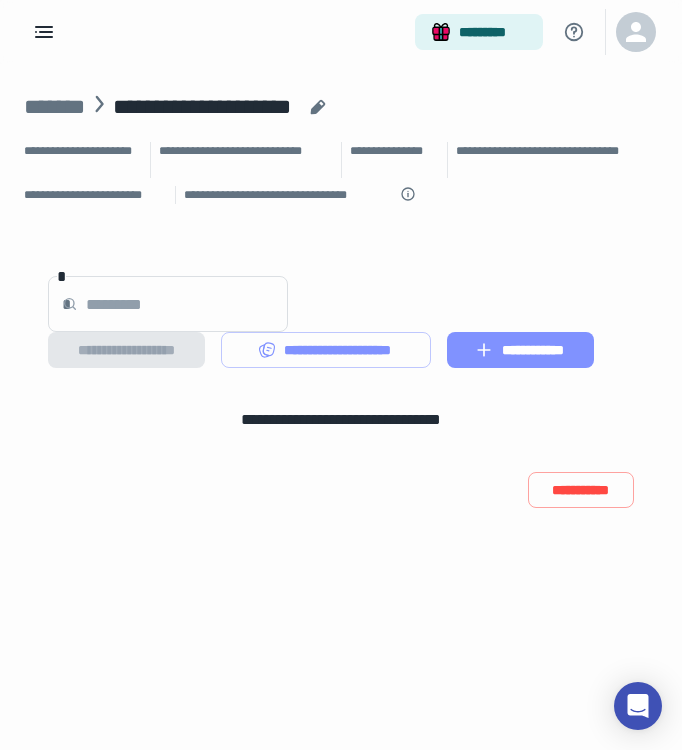 click on "**********" at bounding box center (520, 350) 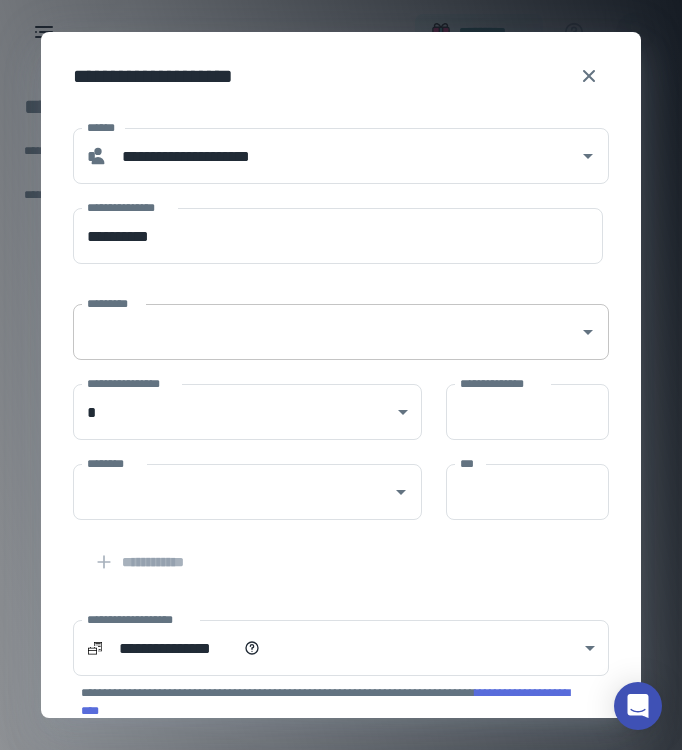 click on "*********" at bounding box center (326, 332) 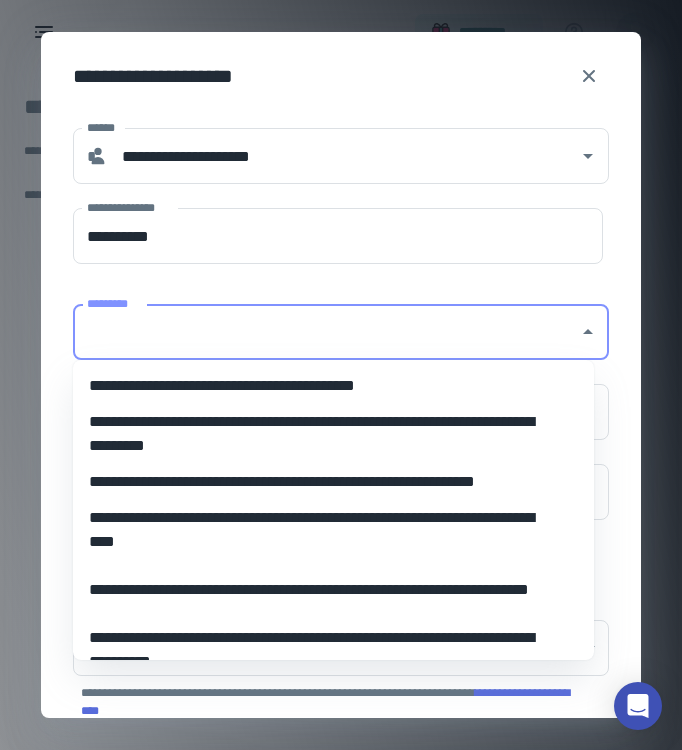 click on "**********" at bounding box center (341, 422) 